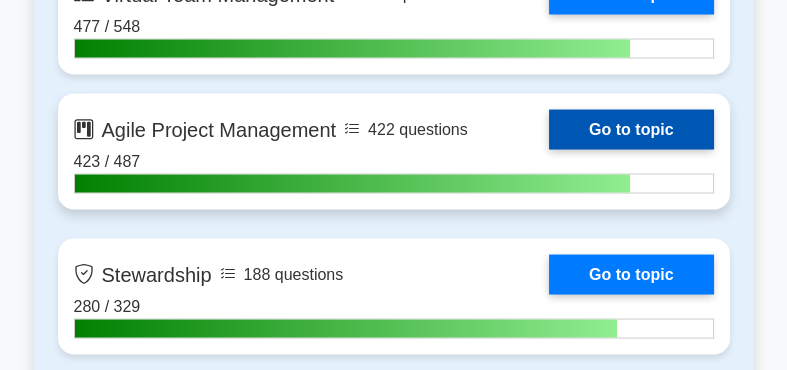 scroll, scrollTop: 4907, scrollLeft: 0, axis: vertical 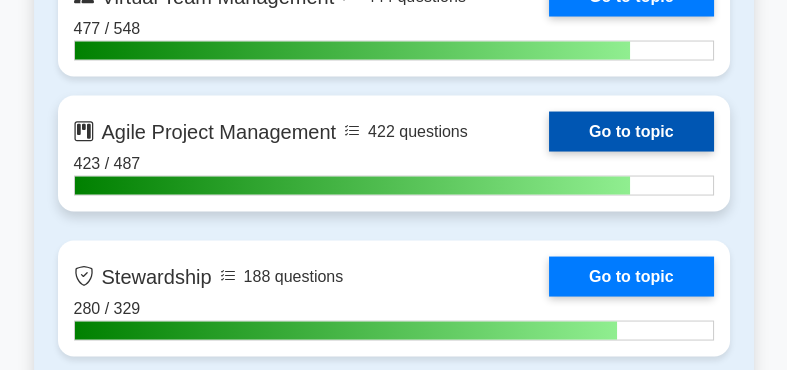 click on "Go to topic" 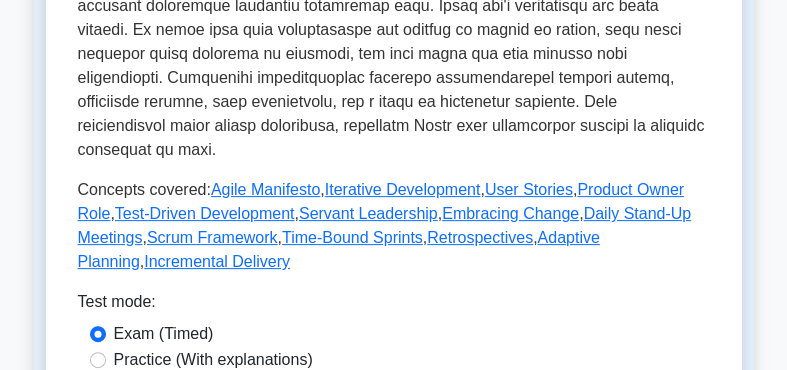 scroll, scrollTop: 923, scrollLeft: 0, axis: vertical 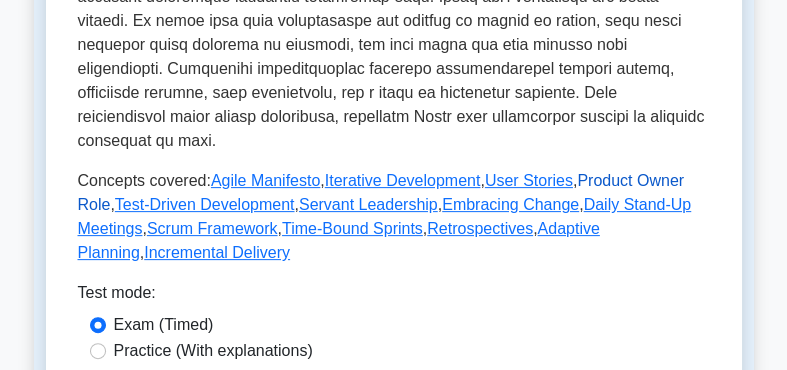 click on "Product Owner Role" at bounding box center (381, 192) 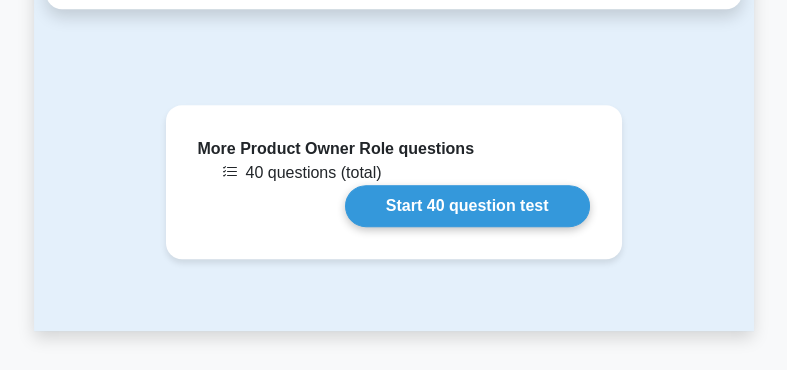 scroll, scrollTop: 1500, scrollLeft: 0, axis: vertical 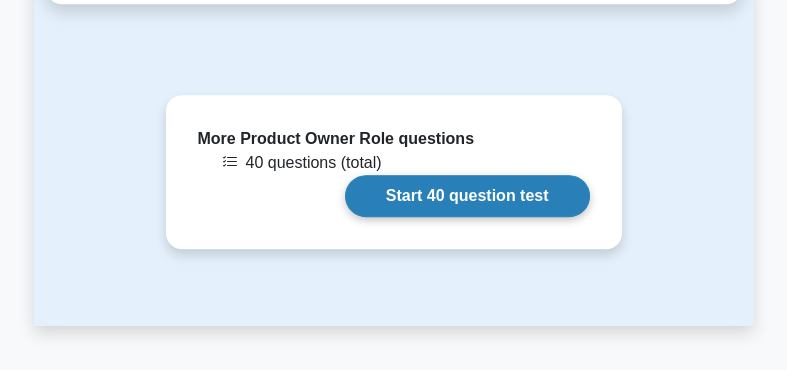 click on "Start 40 question test" 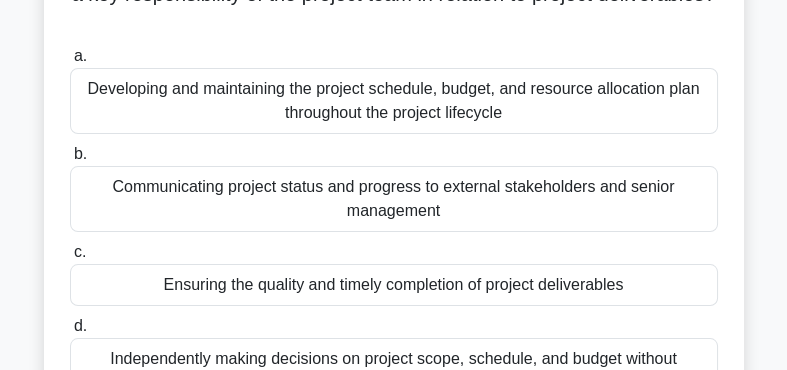 scroll, scrollTop: 207, scrollLeft: 0, axis: vertical 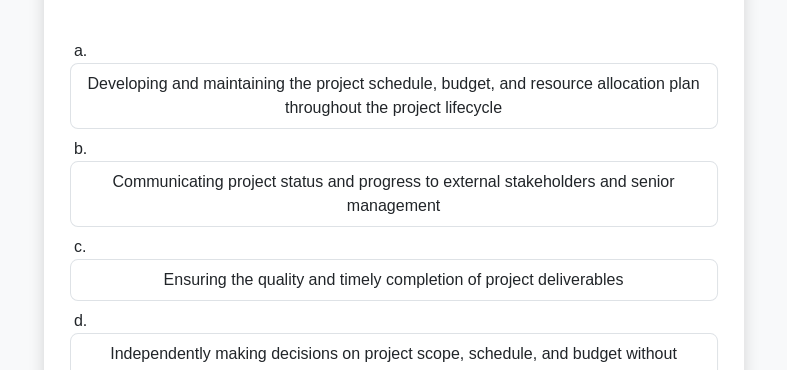 click on "Ensuring the quality and timely completion of project deliverables" at bounding box center (394, 280) 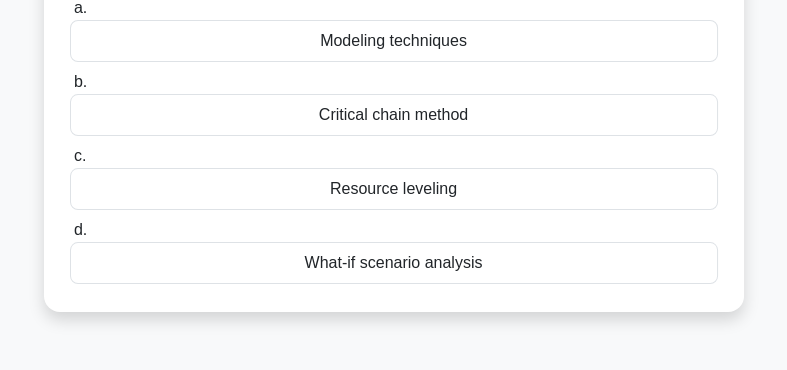 scroll, scrollTop: 254, scrollLeft: 0, axis: vertical 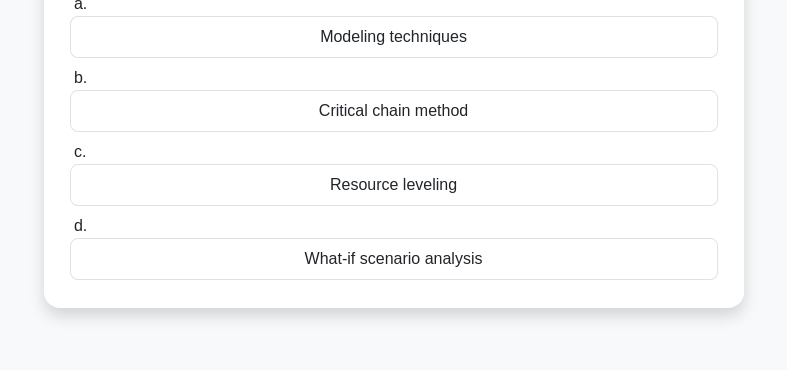 click on "What-if scenario analysis" at bounding box center [394, 259] 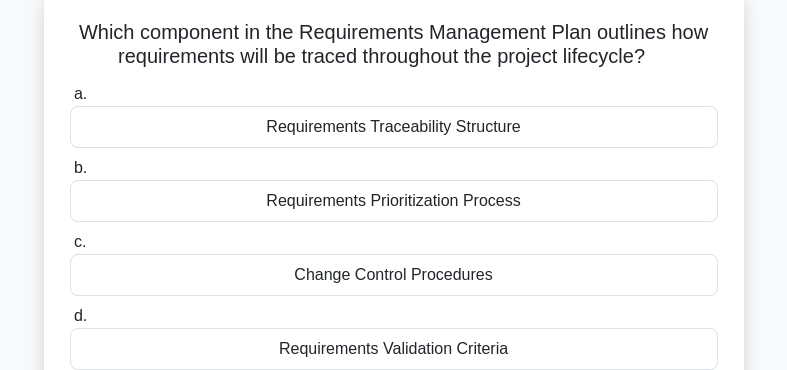 scroll, scrollTop: 141, scrollLeft: 0, axis: vertical 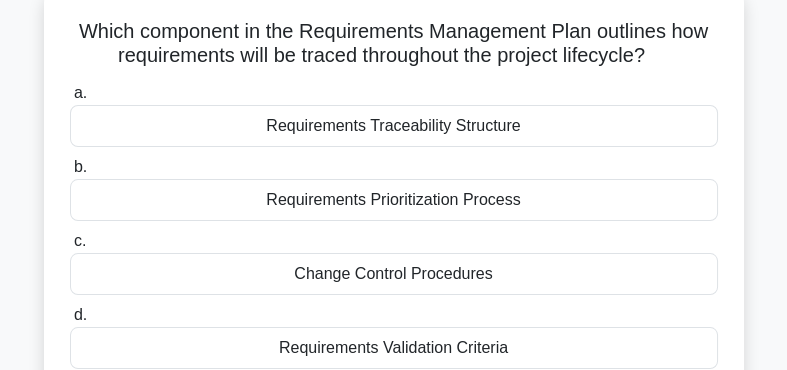 click on "Requirements Traceability Structure" at bounding box center (394, 126) 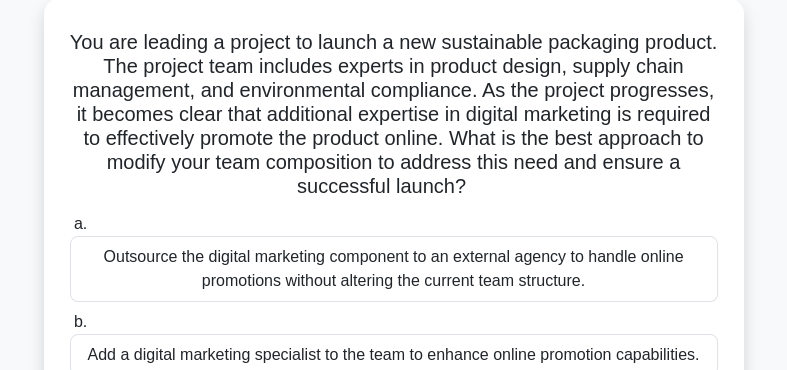 scroll, scrollTop: 127, scrollLeft: 0, axis: vertical 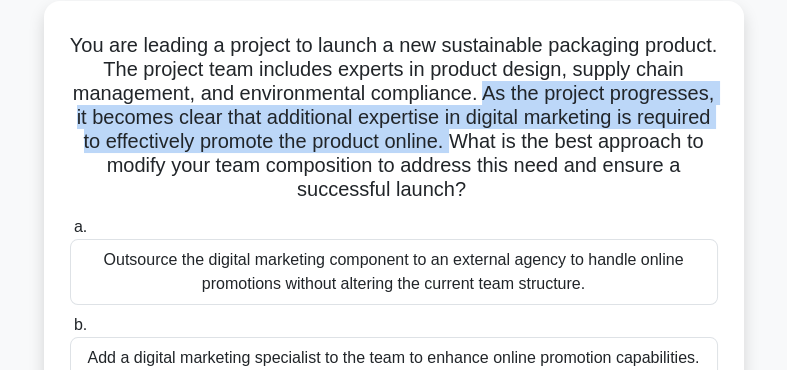drag, startPoint x: 482, startPoint y: 92, endPoint x: 453, endPoint y: 140, distance: 56.0803 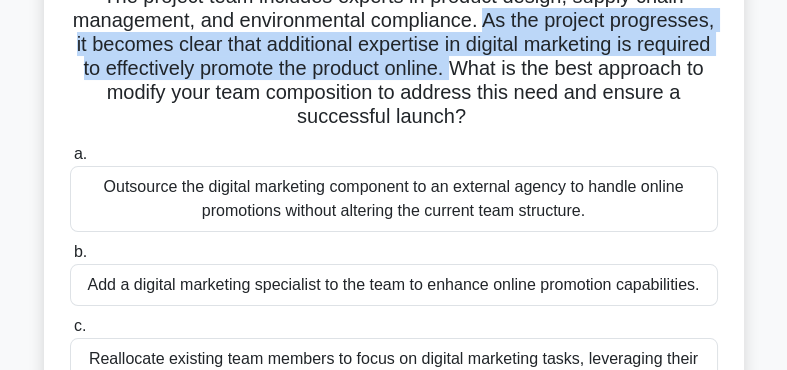 scroll, scrollTop: 209, scrollLeft: 0, axis: vertical 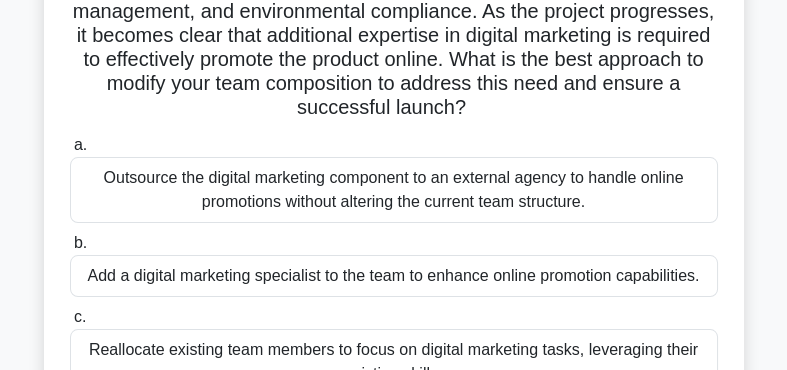 click on "Add a digital marketing specialist to the team to enhance online promotion capabilities." at bounding box center [394, 276] 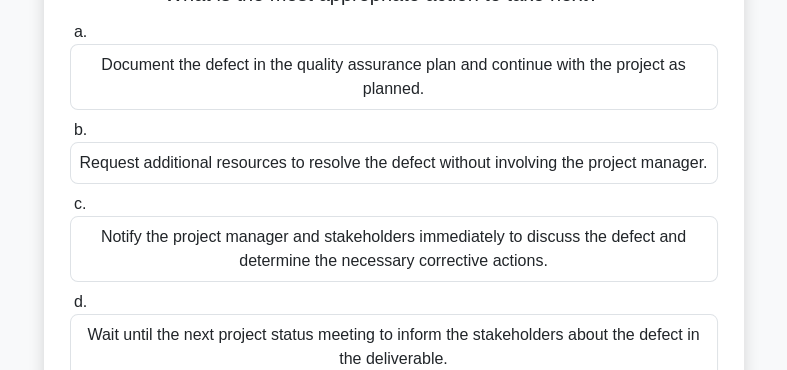 scroll, scrollTop: 249, scrollLeft: 0, axis: vertical 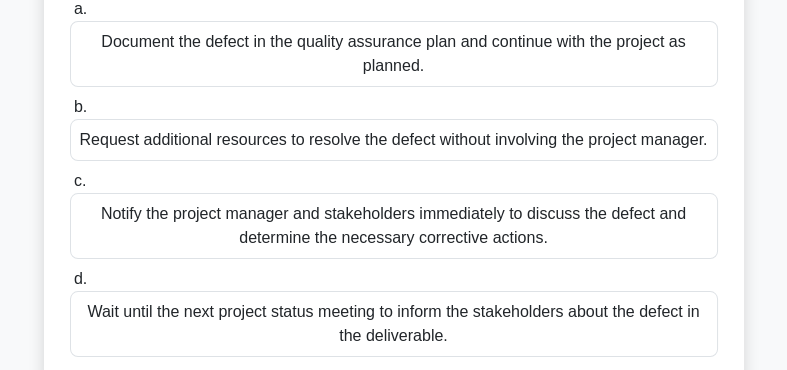 click on "Notify the project manager and stakeholders immediately to discuss the defect and determine the necessary corrective actions." at bounding box center (394, 226) 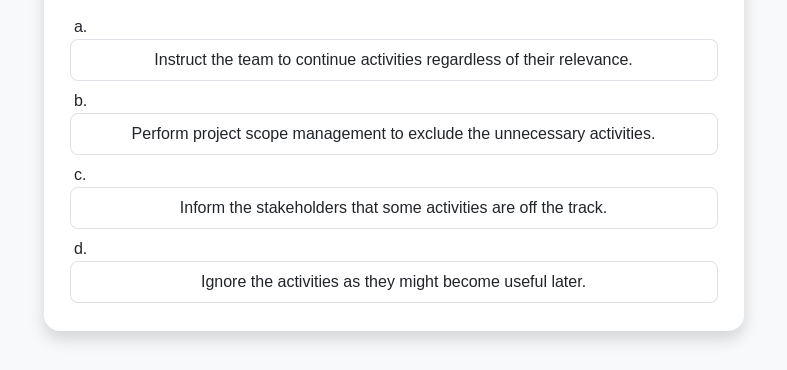 scroll, scrollTop: 231, scrollLeft: 0, axis: vertical 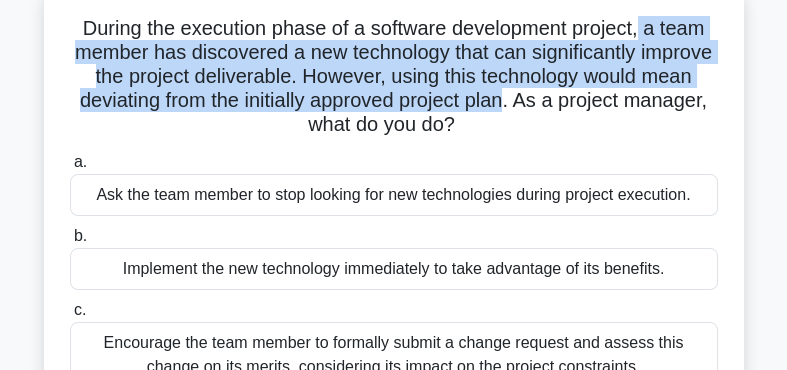 drag, startPoint x: 641, startPoint y: 29, endPoint x: 508, endPoint y: 106, distance: 153.68149 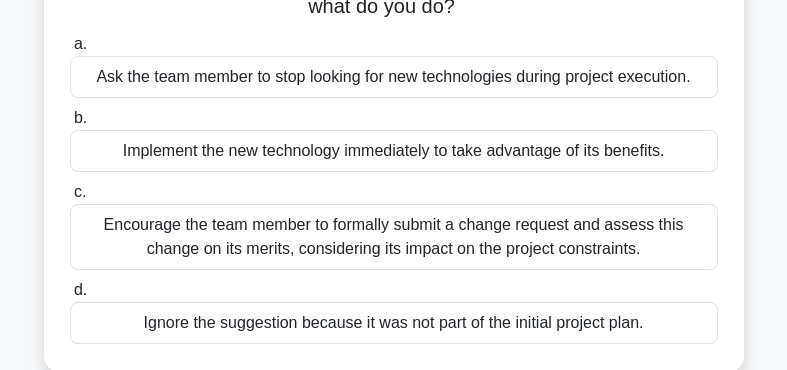 scroll, scrollTop: 263, scrollLeft: 0, axis: vertical 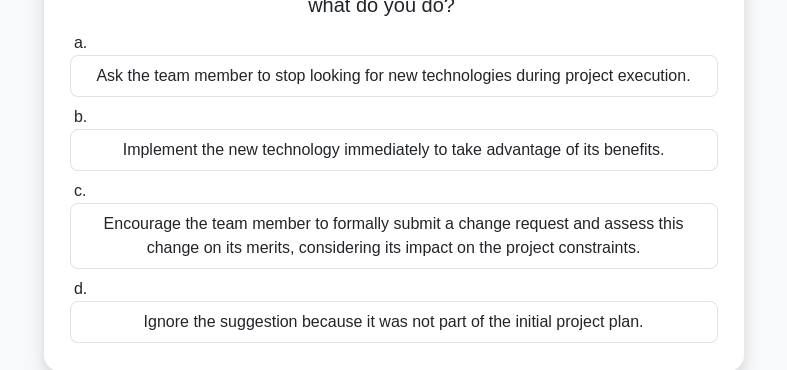 click on "Encourage the team member to formally submit a change request and assess this change on its merits, considering its impact on the project constraints." at bounding box center [394, 236] 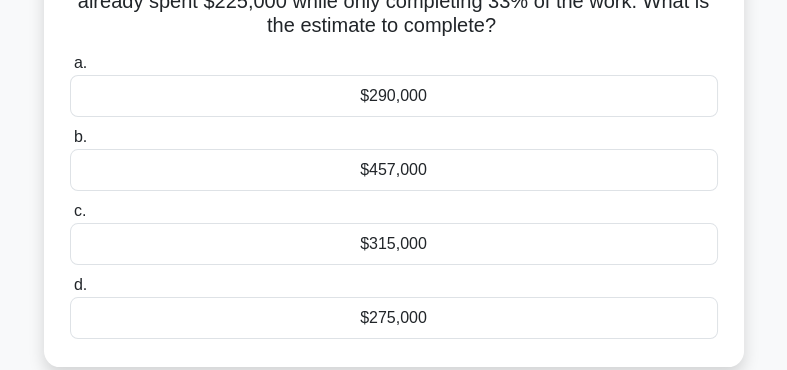 scroll, scrollTop: 222, scrollLeft: 0, axis: vertical 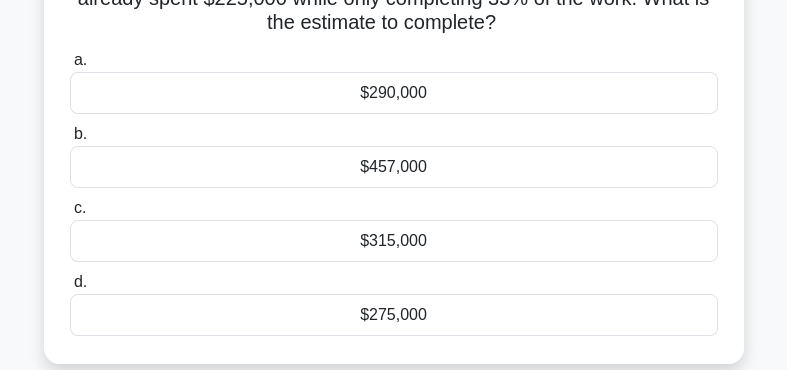 click on "$457,000" at bounding box center [394, 167] 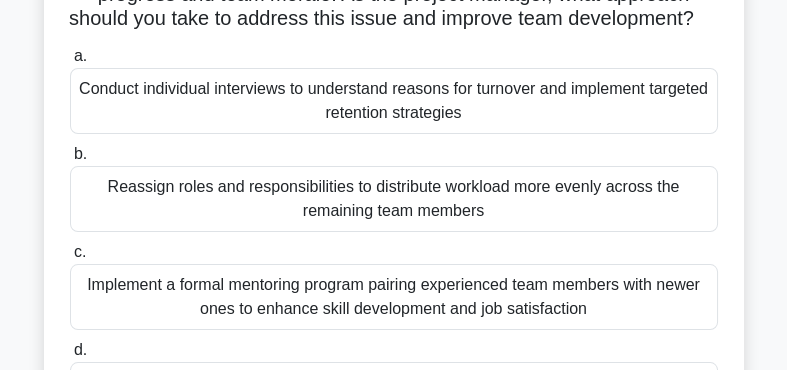 scroll, scrollTop: 203, scrollLeft: 0, axis: vertical 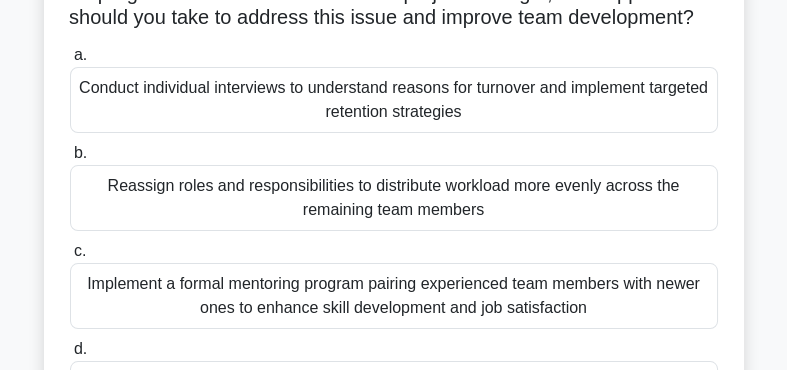 click on "Conduct individual interviews to understand reasons for turnover and implement targeted retention strategies" at bounding box center [394, 100] 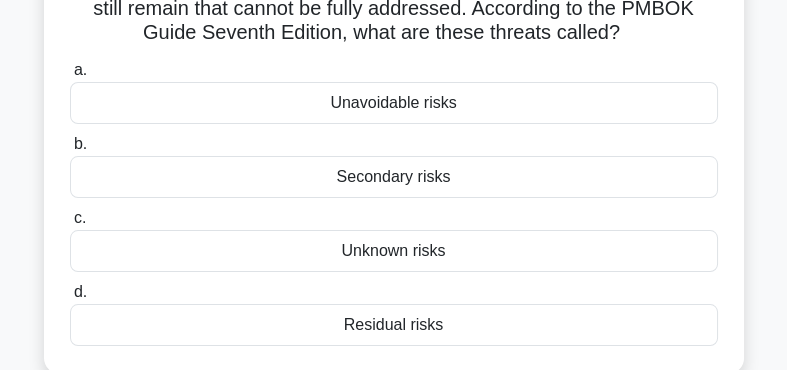 scroll, scrollTop: 189, scrollLeft: 0, axis: vertical 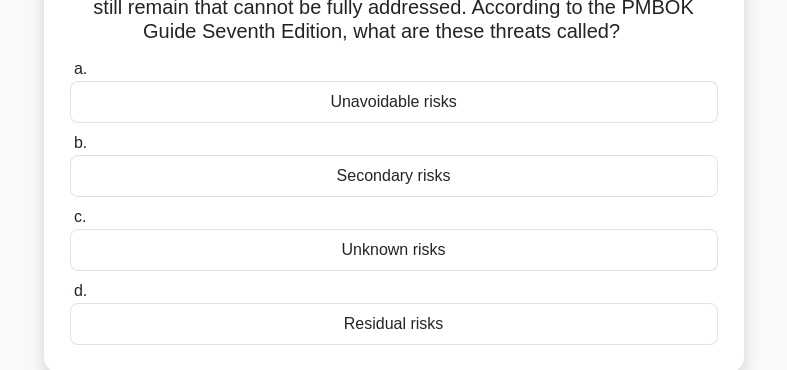 click on "Residual risks" at bounding box center (394, 324) 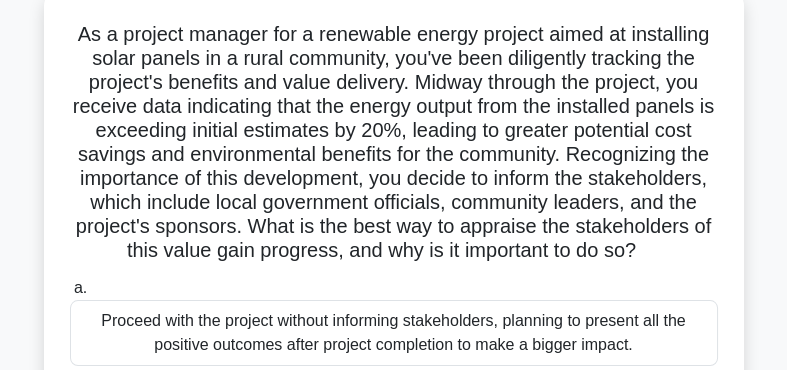 scroll, scrollTop: 146, scrollLeft: 0, axis: vertical 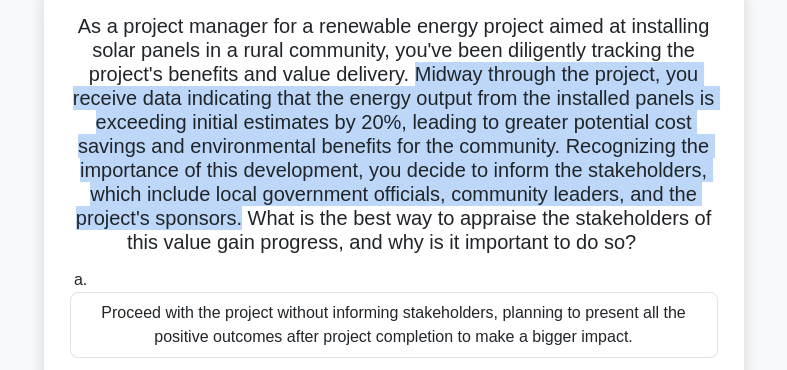 drag, startPoint x: 410, startPoint y: 76, endPoint x: 243, endPoint y: 225, distance: 223.80795 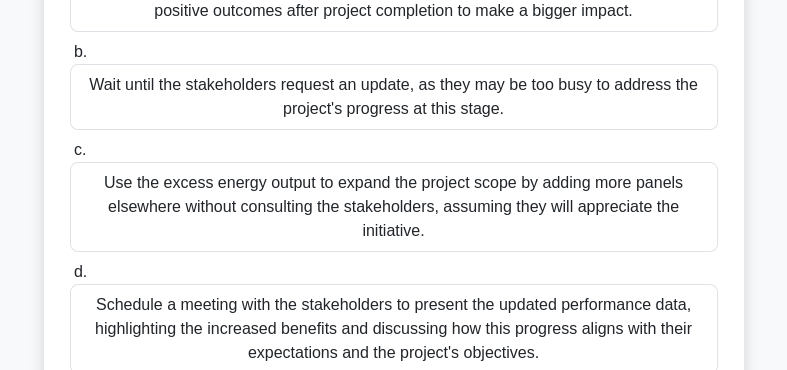 scroll, scrollTop: 494, scrollLeft: 0, axis: vertical 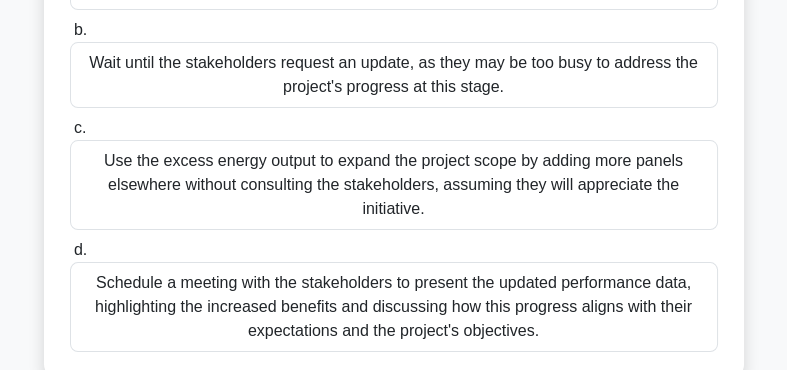 click on "Schedule a meeting with the stakeholders to present the updated performance data, highlighting the increased benefits and discussing how this progress aligns with their expectations and the project's objectives." at bounding box center (394, 307) 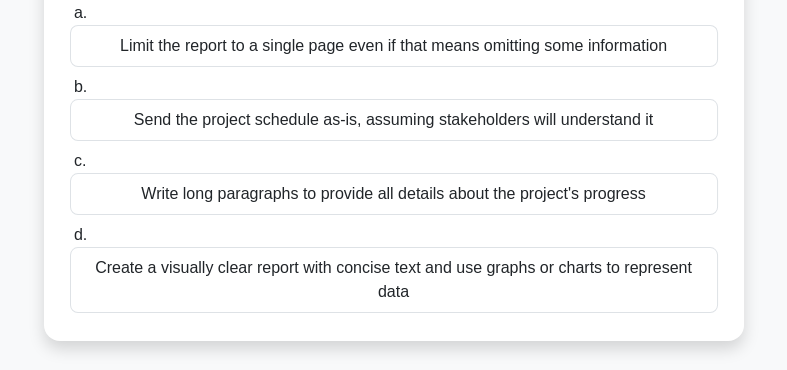 scroll, scrollTop: 227, scrollLeft: 0, axis: vertical 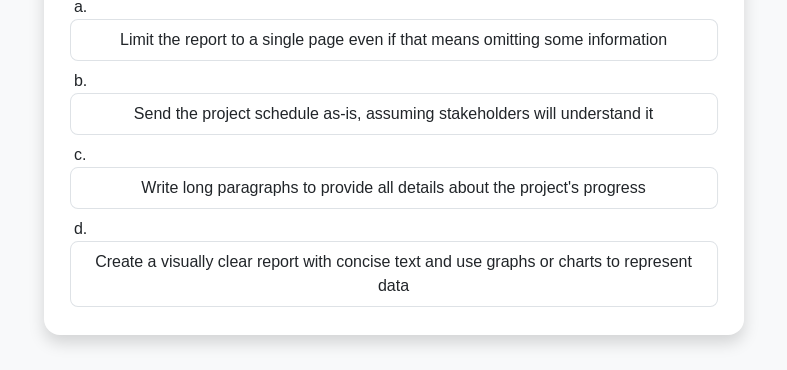 click on "Create a visually clear report with concise text and use graphs or charts to represent data" at bounding box center [394, 274] 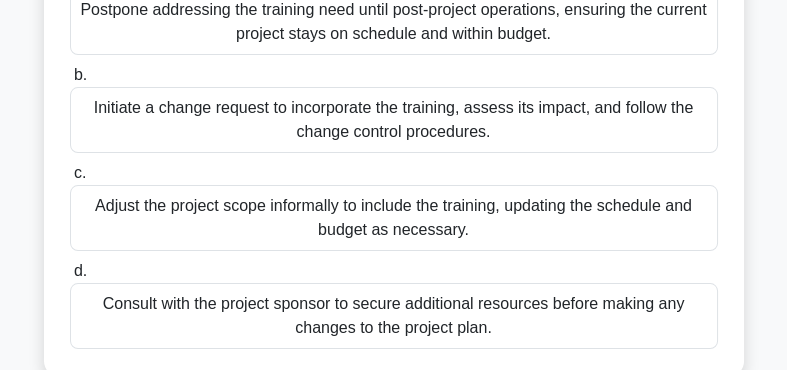 scroll, scrollTop: 305, scrollLeft: 0, axis: vertical 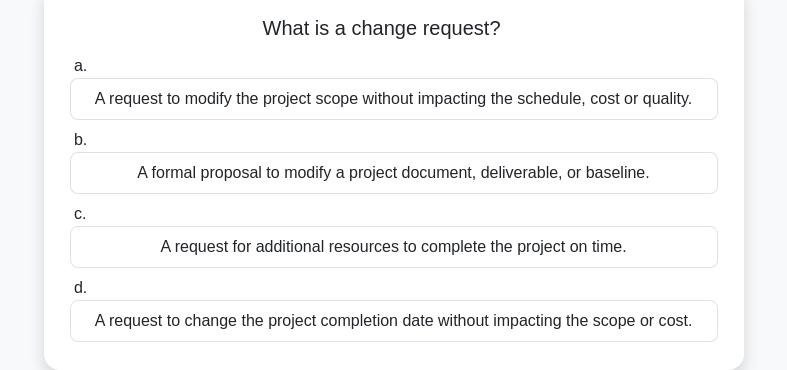 click on "A formal proposal to modify a project document, deliverable, or baseline." at bounding box center (394, 173) 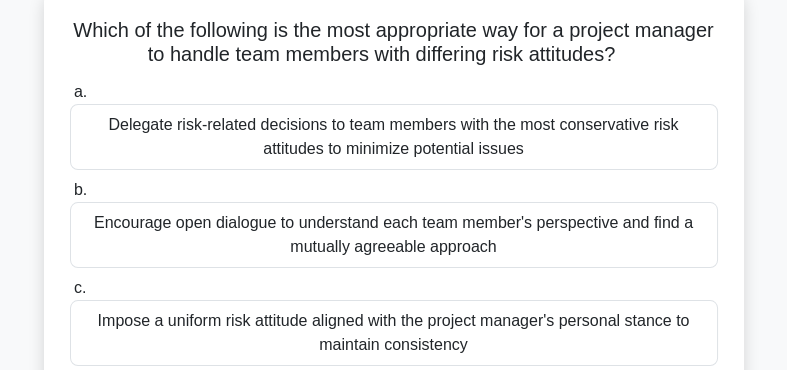 scroll, scrollTop: 140, scrollLeft: 0, axis: vertical 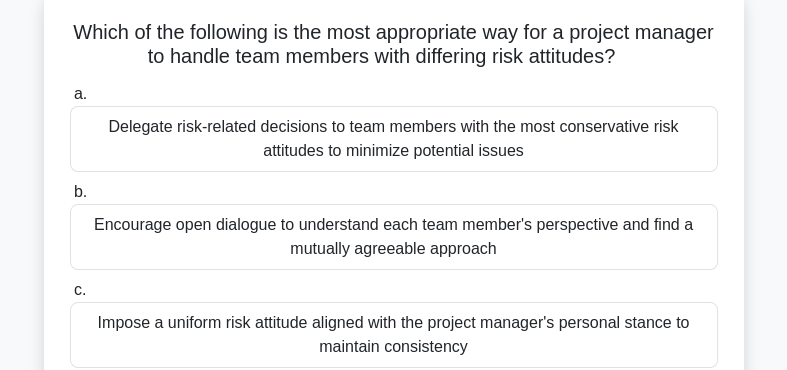 click on "Encourage open dialogue to understand each team member's perspective and find a mutually agreeable approach" at bounding box center (394, 237) 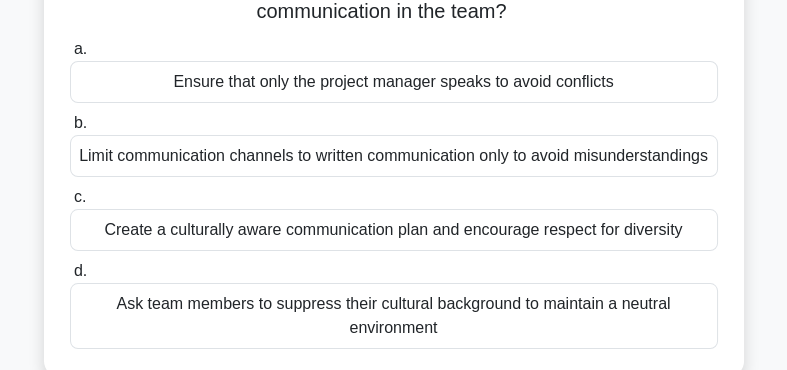 scroll, scrollTop: 216, scrollLeft: 0, axis: vertical 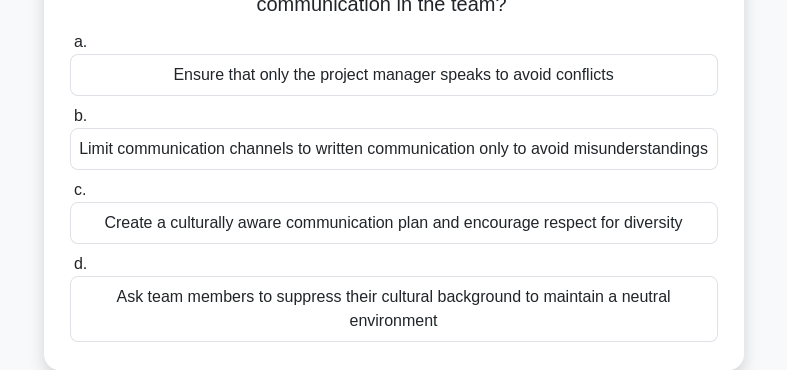click on "Create a culturally aware communication plan and encourage respect for diversity" at bounding box center [394, 223] 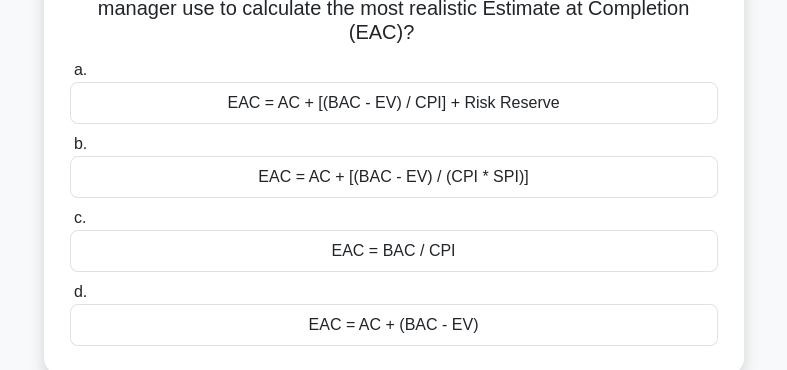 scroll, scrollTop: 292, scrollLeft: 0, axis: vertical 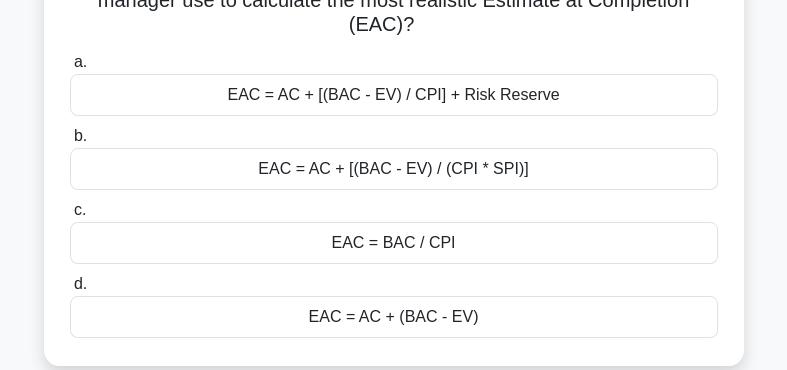 click on "EAC = AC + [(BAC - EV) / (CPI * SPI)]" at bounding box center [394, 169] 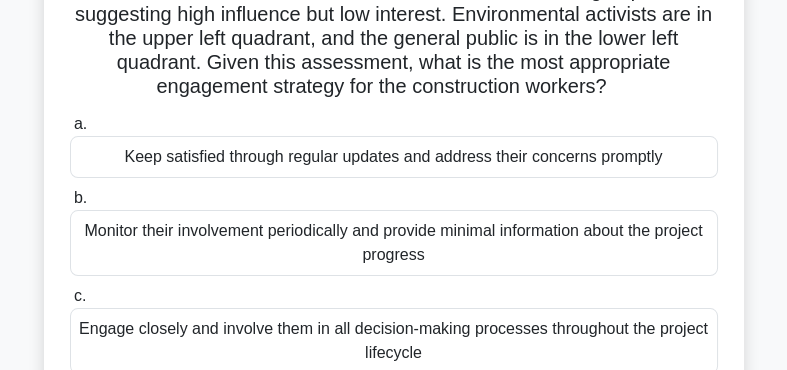 scroll, scrollTop: 249, scrollLeft: 0, axis: vertical 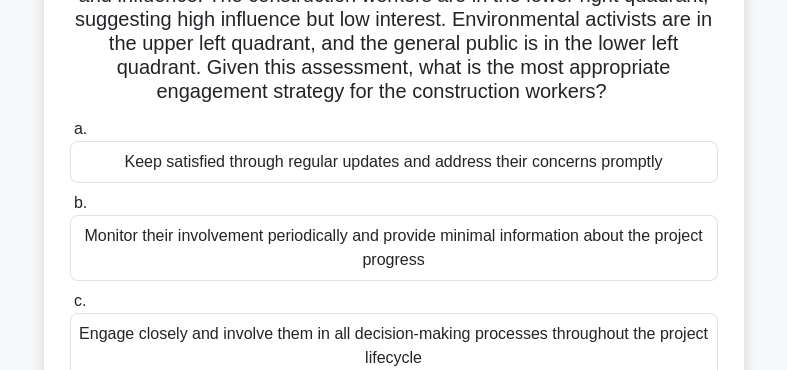 click on "Keep satisfied through regular updates and address their concerns promptly" at bounding box center [394, 162] 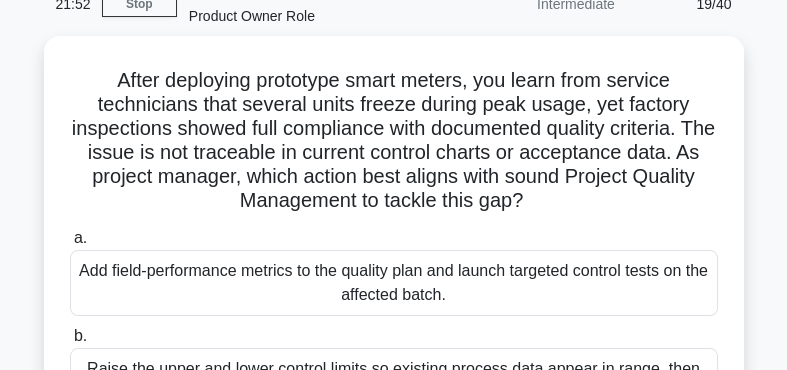 scroll, scrollTop: 102, scrollLeft: 0, axis: vertical 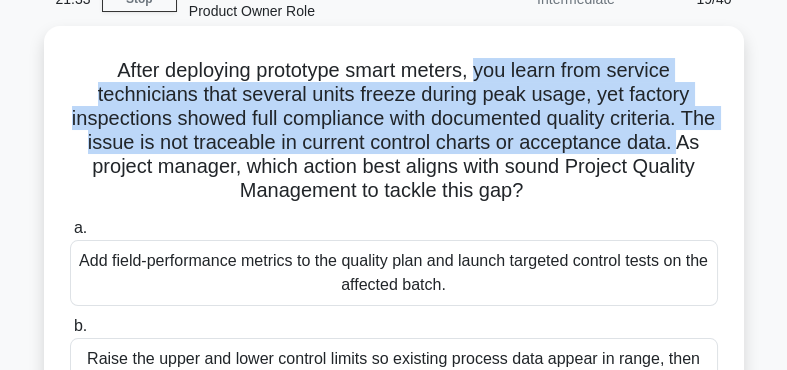 drag, startPoint x: 475, startPoint y: 74, endPoint x: 674, endPoint y: 135, distance: 208.13937 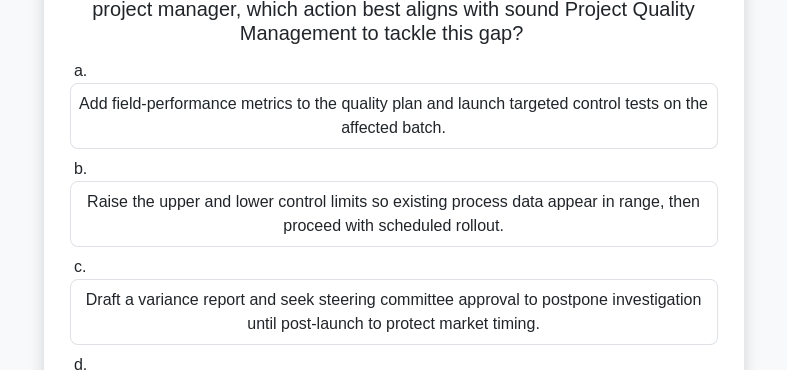 scroll, scrollTop: 257, scrollLeft: 0, axis: vertical 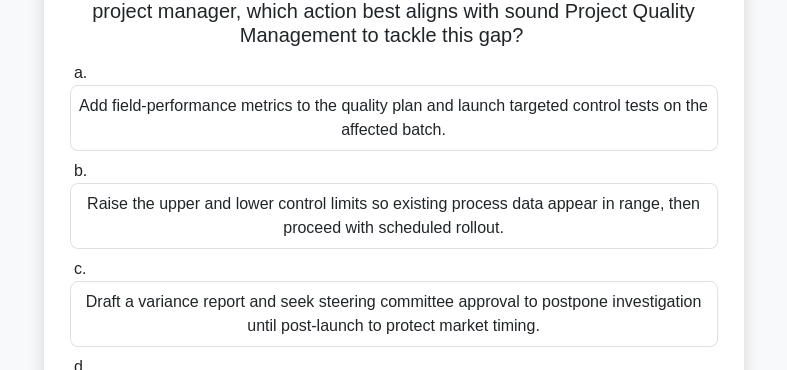 click on "Add field-performance metrics to the quality plan and launch targeted control tests on the affected batch." at bounding box center [394, 118] 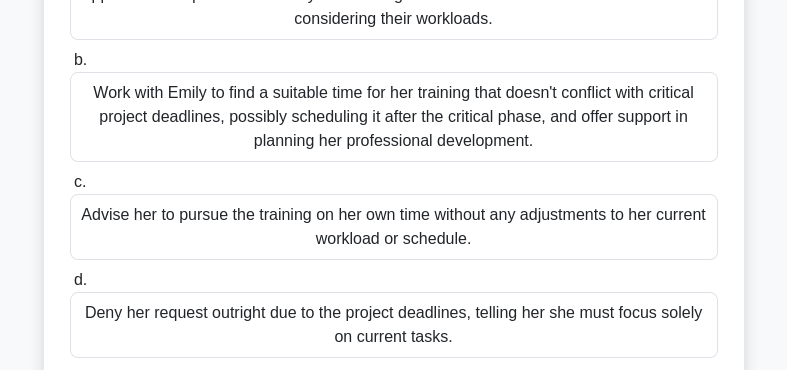 scroll, scrollTop: 420, scrollLeft: 0, axis: vertical 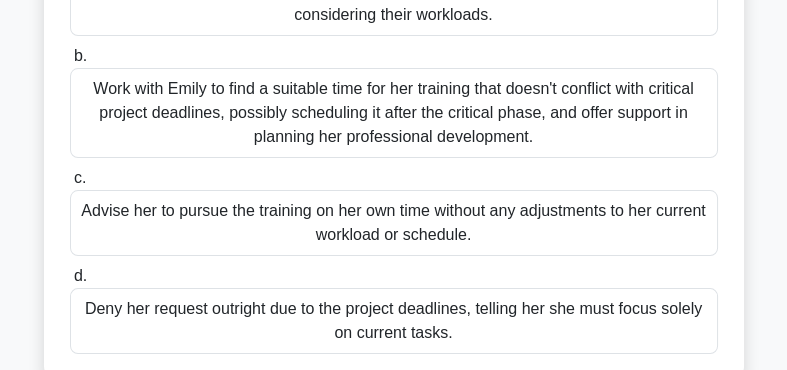 click on "Work with Emily to find a suitable time for her training that doesn't conflict with critical project deadlines, possibly scheduling it after the critical phase, and offer support in planning her professional development." at bounding box center [394, 113] 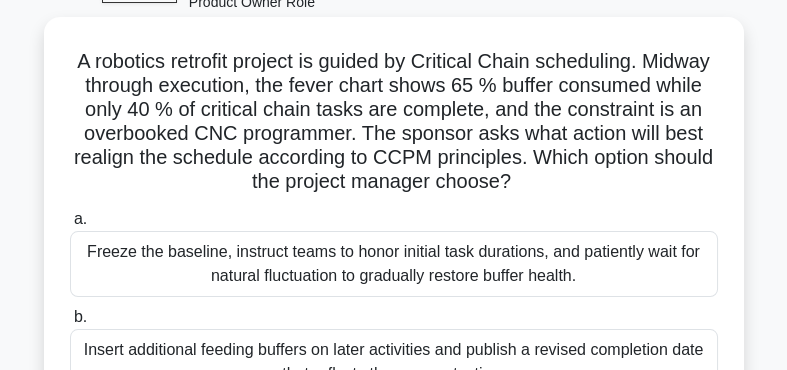 scroll, scrollTop: 112, scrollLeft: 0, axis: vertical 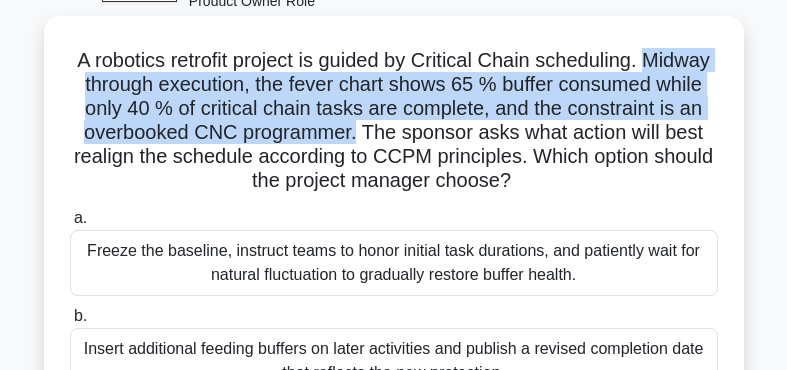 drag, startPoint x: 647, startPoint y: 61, endPoint x: 358, endPoint y: 129, distance: 296.89224 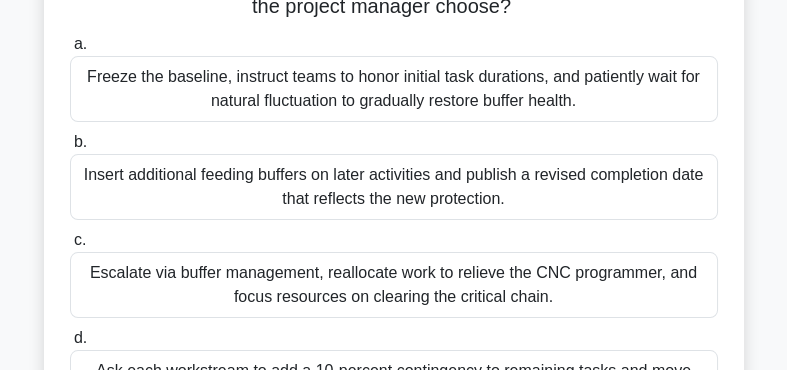 scroll, scrollTop: 299, scrollLeft: 0, axis: vertical 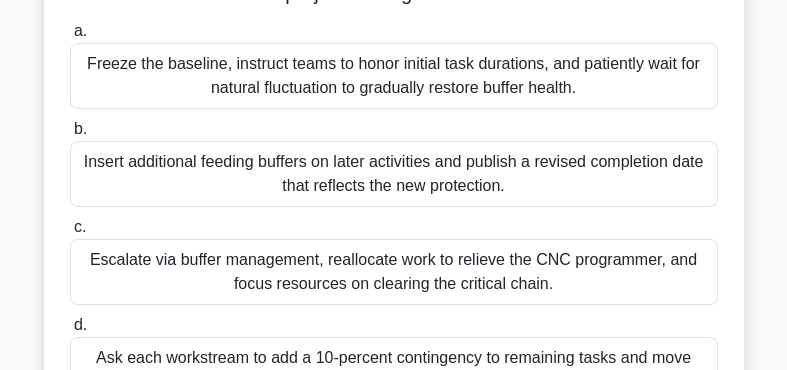 click on "Escalate via buffer management, reallocate work to relieve the CNC programmer, and focus resources on clearing the critical chain." at bounding box center [394, 272] 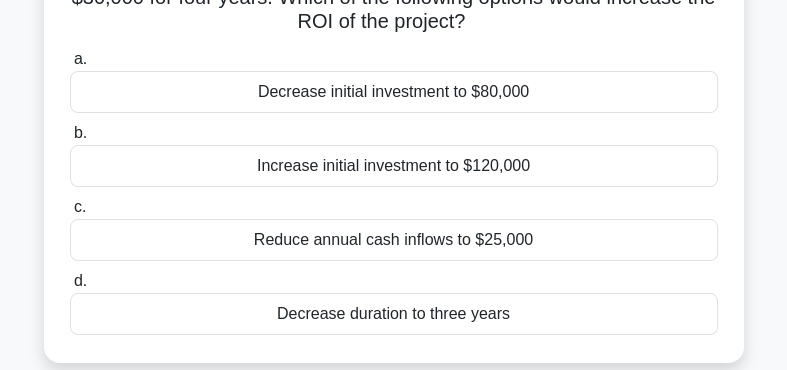 scroll, scrollTop: 204, scrollLeft: 0, axis: vertical 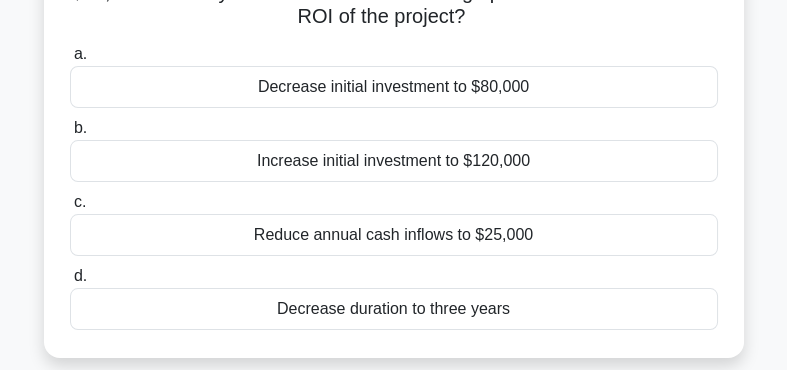 click on "Increase initial investment to $120,000" at bounding box center [394, 161] 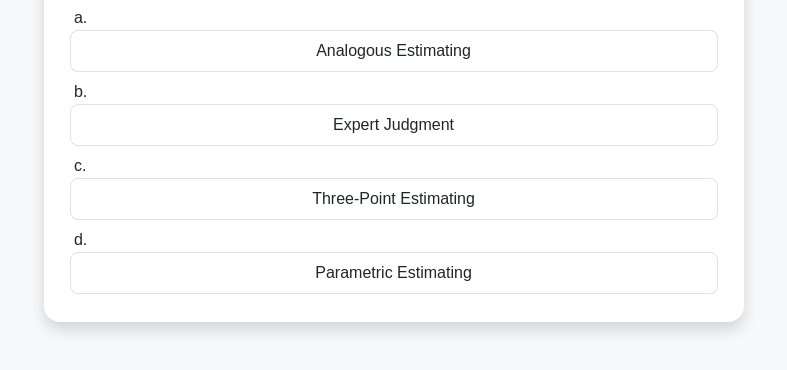scroll, scrollTop: 244, scrollLeft: 0, axis: vertical 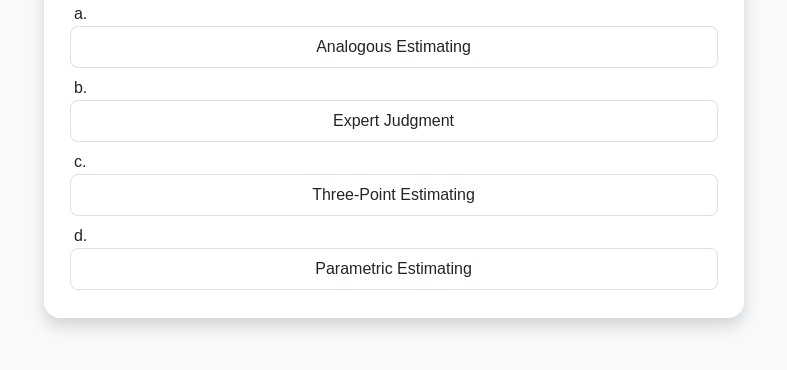 click on "Parametric Estimating" at bounding box center (394, 269) 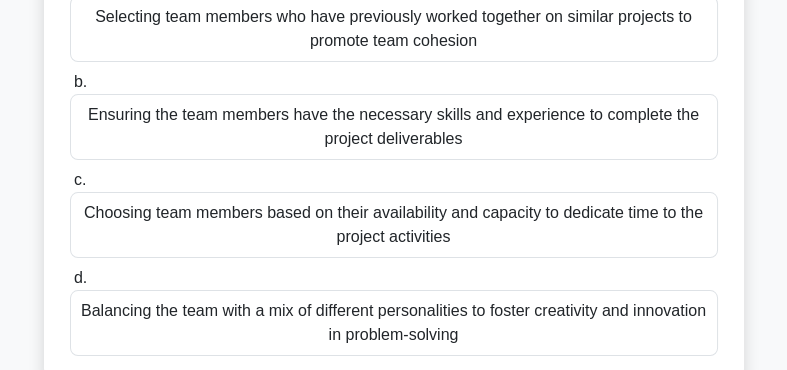 scroll, scrollTop: 259, scrollLeft: 0, axis: vertical 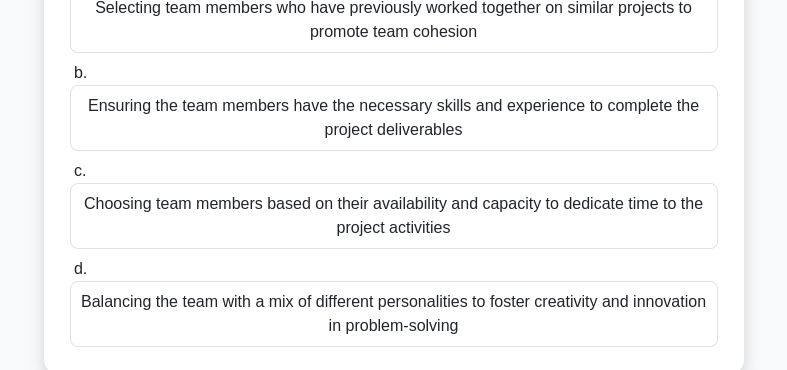click on "Ensuring the team members have the necessary skills and experience to complete the project deliverables" at bounding box center [394, 118] 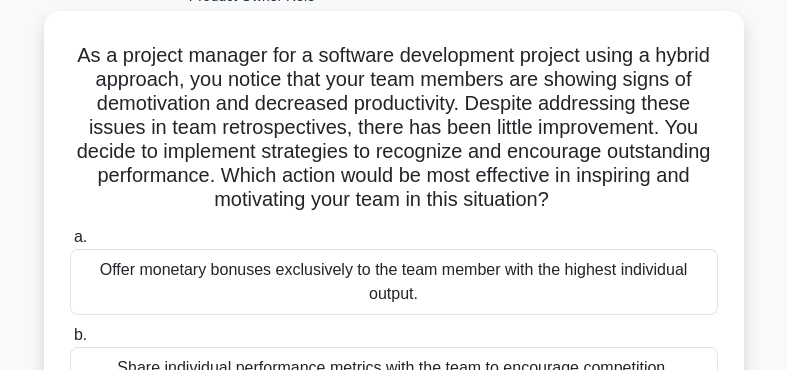 scroll, scrollTop: 121, scrollLeft: 0, axis: vertical 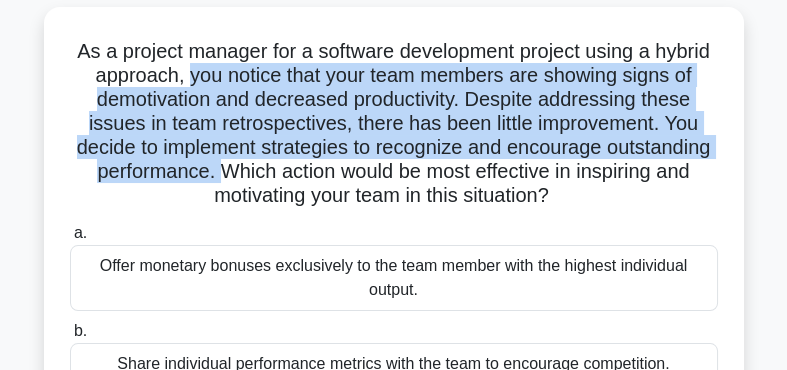 drag, startPoint x: 191, startPoint y: 75, endPoint x: 221, endPoint y: 170, distance: 99.62429 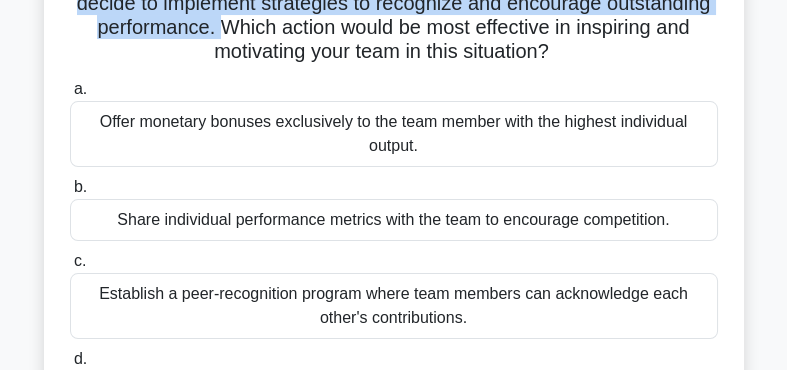 scroll, scrollTop: 268, scrollLeft: 0, axis: vertical 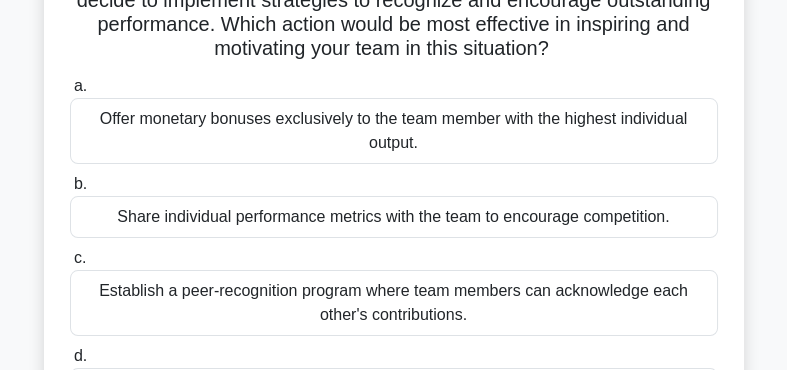 click on "Establish a peer-recognition program where team members can acknowledge each other's contributions." at bounding box center (394, 303) 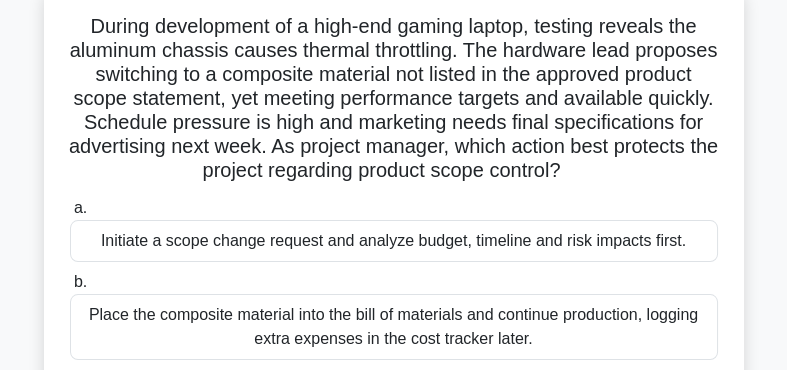 scroll, scrollTop: 153, scrollLeft: 0, axis: vertical 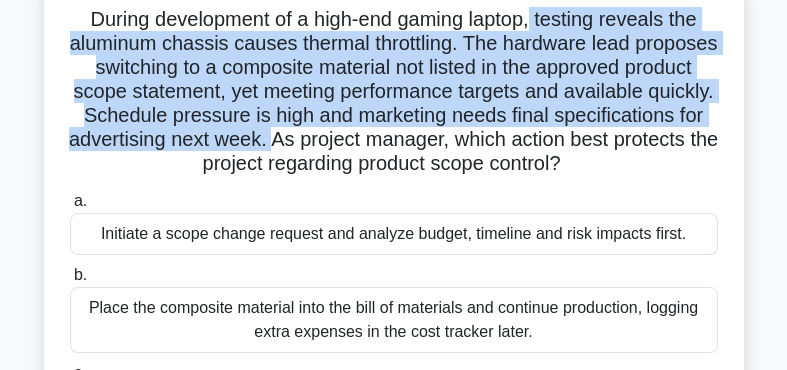 drag, startPoint x: 533, startPoint y: 25, endPoint x: 273, endPoint y: 142, distance: 285.11224 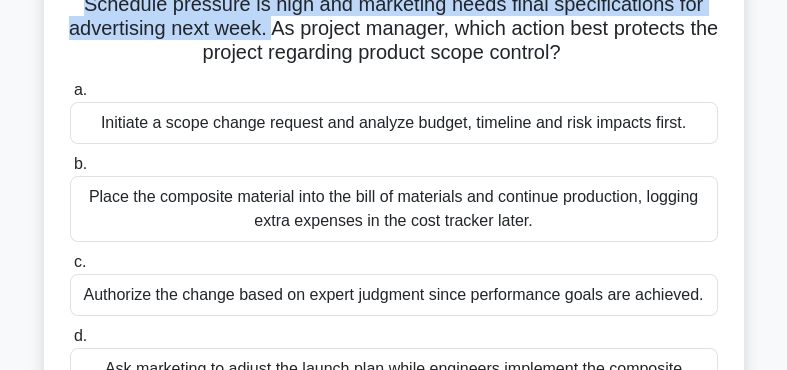 scroll, scrollTop: 281, scrollLeft: 0, axis: vertical 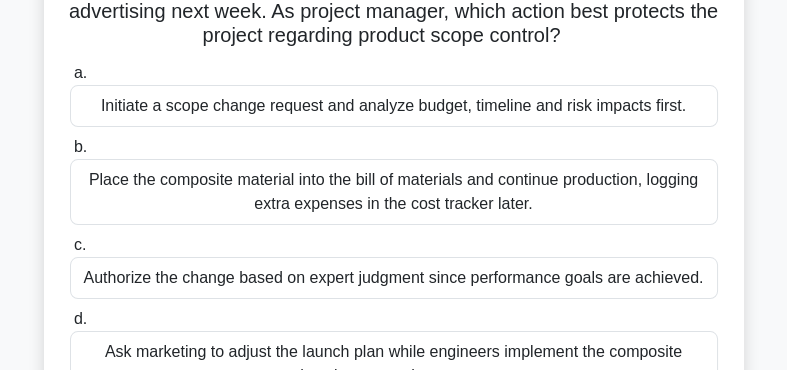 click on "Initiate a scope change request and analyze budget, timeline and risk impacts first." at bounding box center (394, 106) 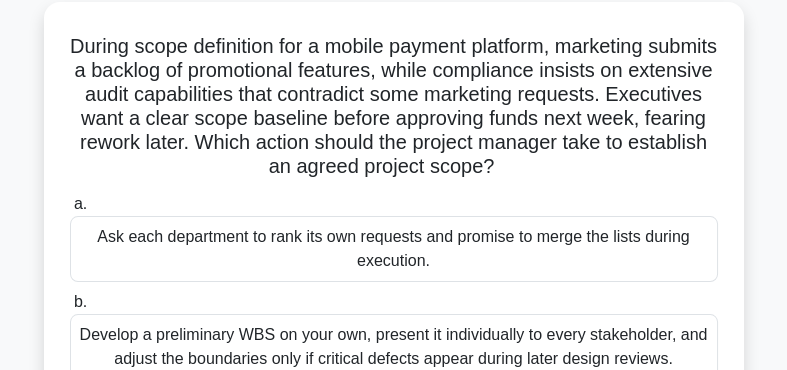 scroll, scrollTop: 128, scrollLeft: 0, axis: vertical 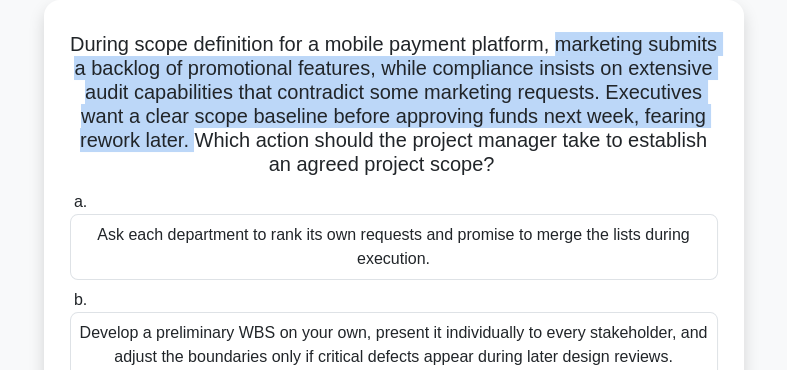 drag, startPoint x: 594, startPoint y: 47, endPoint x: 271, endPoint y: 142, distance: 336.68085 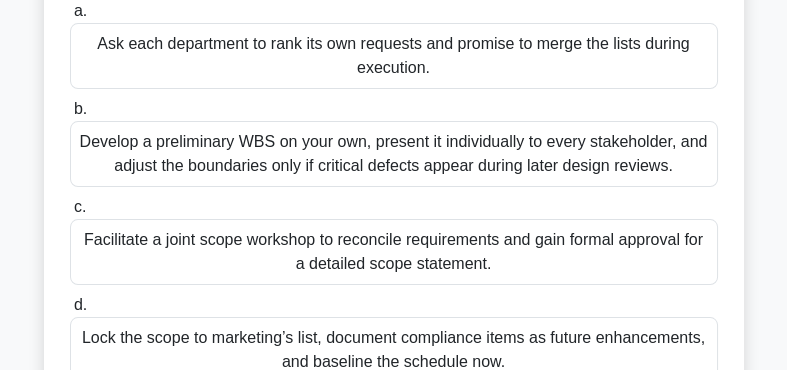 scroll, scrollTop: 320, scrollLeft: 0, axis: vertical 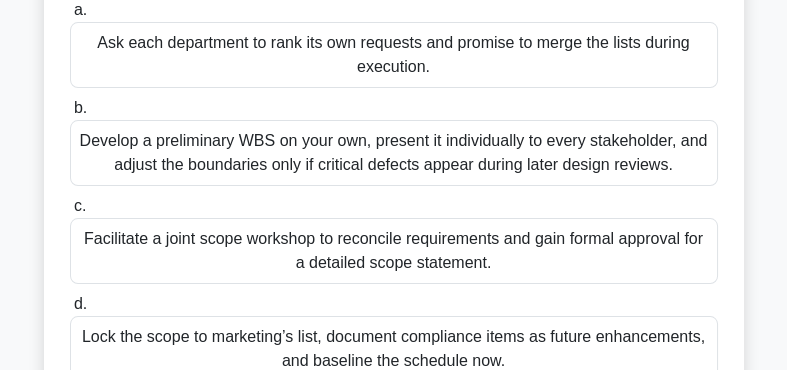 click on "Facilitate a joint scope workshop to reconcile requirements and gain formal approval for a detailed scope statement." at bounding box center [394, 251] 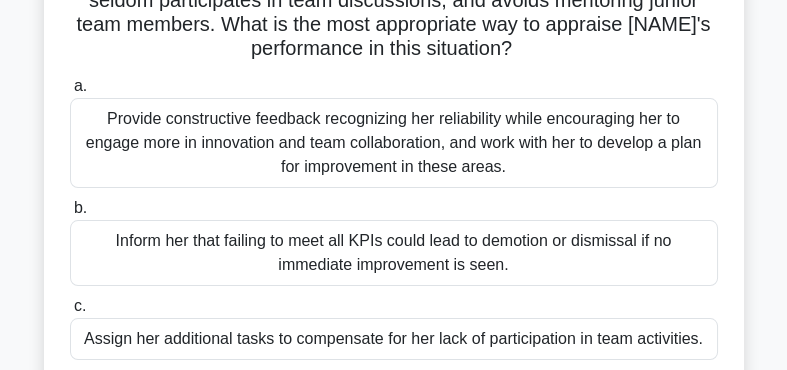 scroll, scrollTop: 315, scrollLeft: 0, axis: vertical 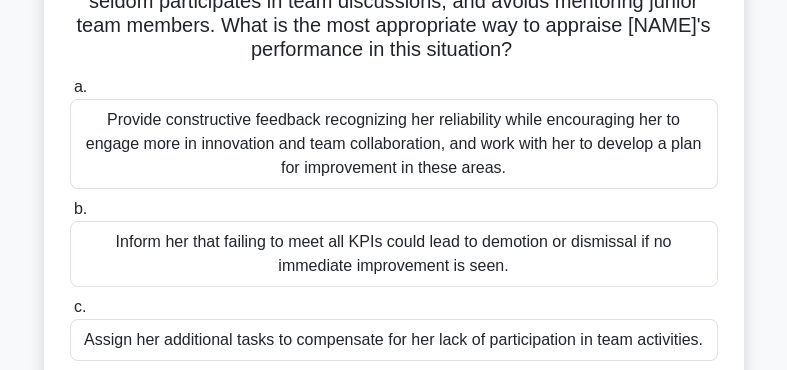 click on "Provide constructive feedback recognizing her reliability while encouraging her to engage more in innovation and team collaboration, and work with her to develop a plan for improvement in these areas." at bounding box center (394, 144) 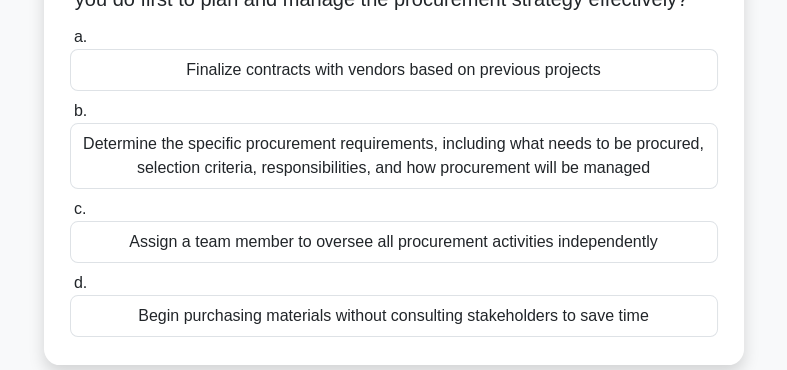 scroll, scrollTop: 250, scrollLeft: 0, axis: vertical 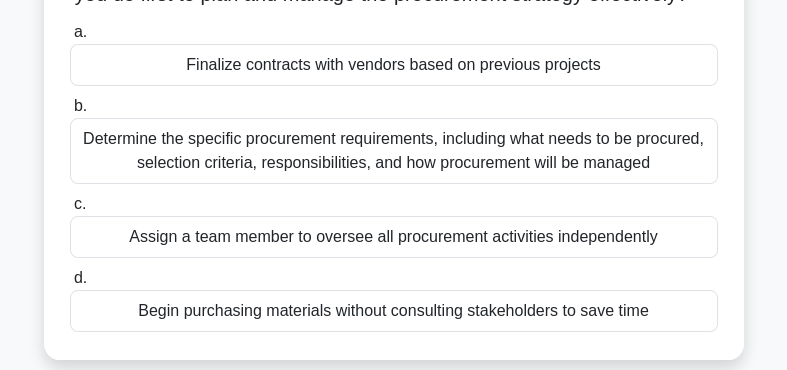 click on "Determine the specific procurement requirements, including what needs to be procured, selection criteria, responsibilities, and how procurement will be managed" at bounding box center [394, 151] 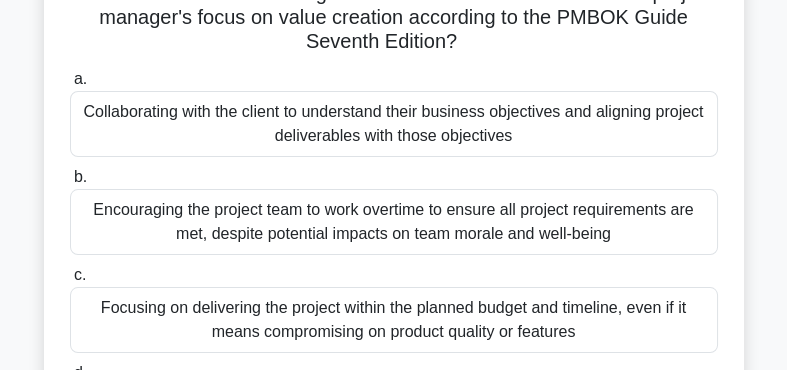 scroll, scrollTop: 203, scrollLeft: 0, axis: vertical 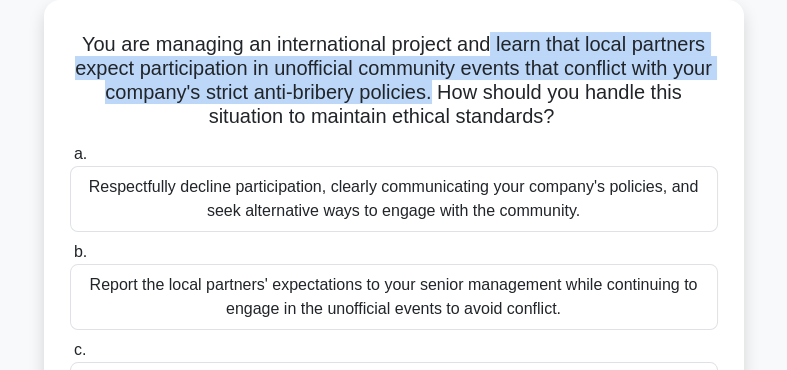drag, startPoint x: 493, startPoint y: 45, endPoint x: 432, endPoint y: 81, distance: 70.83079 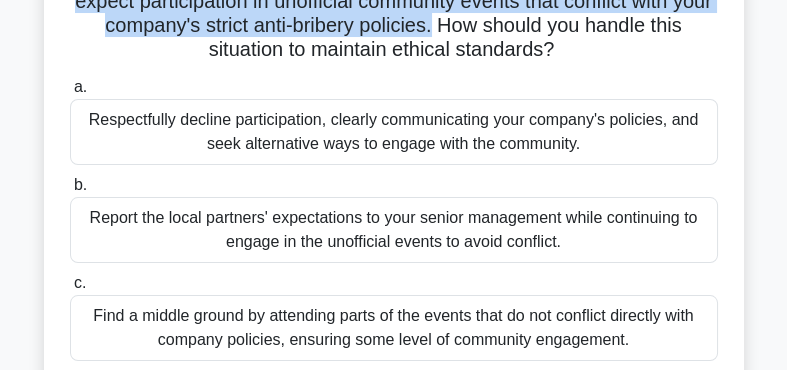 scroll, scrollTop: 204, scrollLeft: 0, axis: vertical 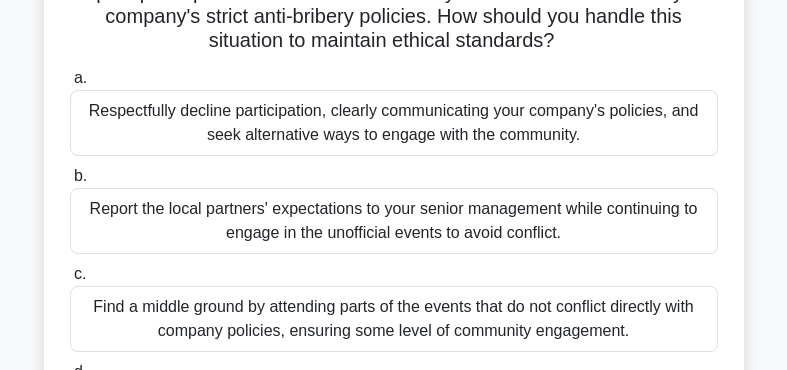 click on "Respectfully decline participation, clearly communicating your company's policies, and seek alternative ways to engage with the community." at bounding box center (394, 123) 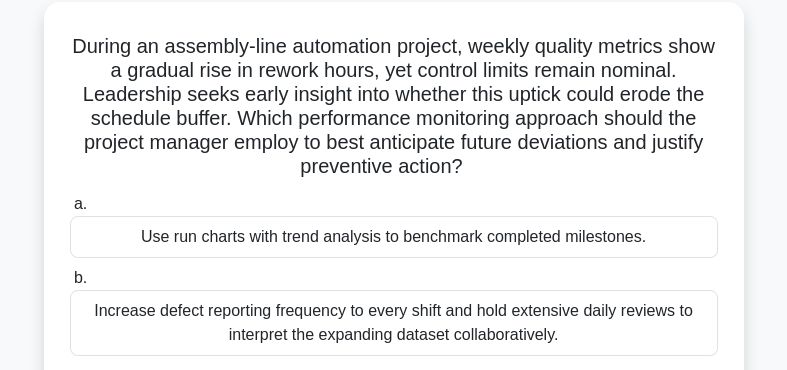 scroll, scrollTop: 132, scrollLeft: 0, axis: vertical 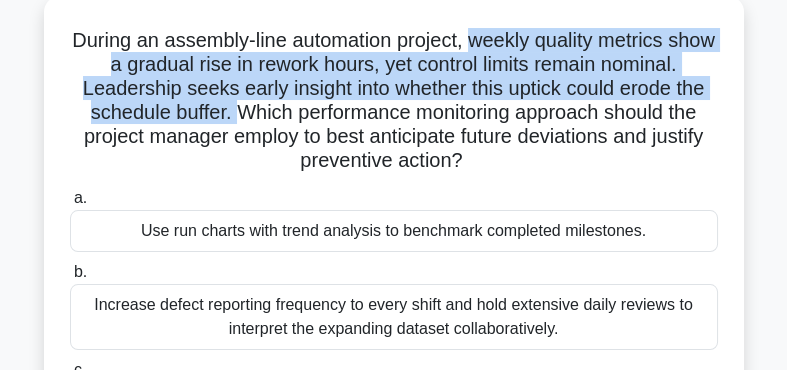 drag, startPoint x: 474, startPoint y: 39, endPoint x: 238, endPoint y: 105, distance: 245.0551 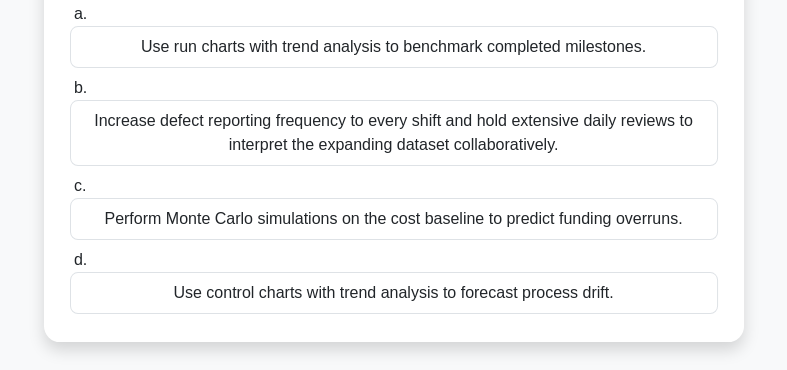 scroll, scrollTop: 317, scrollLeft: 0, axis: vertical 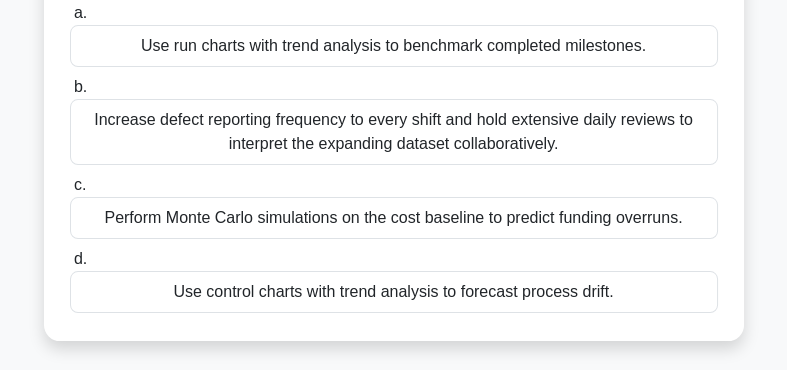 click on "Use control charts with trend analysis to forecast process drift." at bounding box center (394, 292) 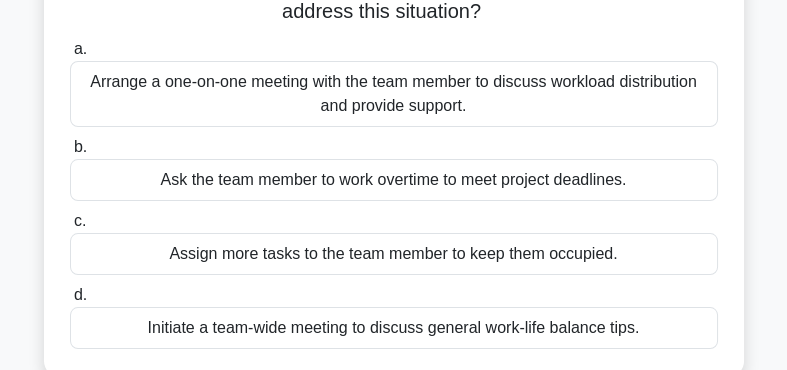 scroll, scrollTop: 238, scrollLeft: 0, axis: vertical 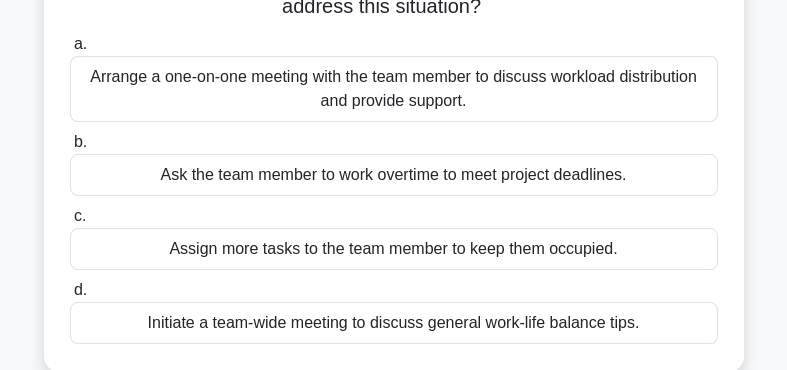 click on "Arrange a one-on-one meeting with the team member to discuss workload distribution and provide support." at bounding box center (394, 89) 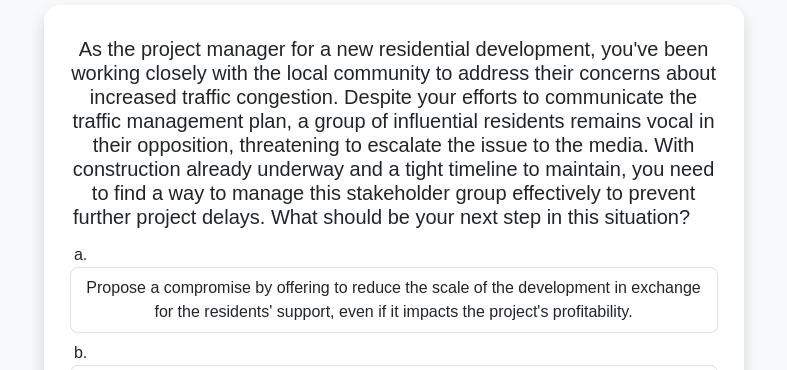 scroll, scrollTop: 124, scrollLeft: 0, axis: vertical 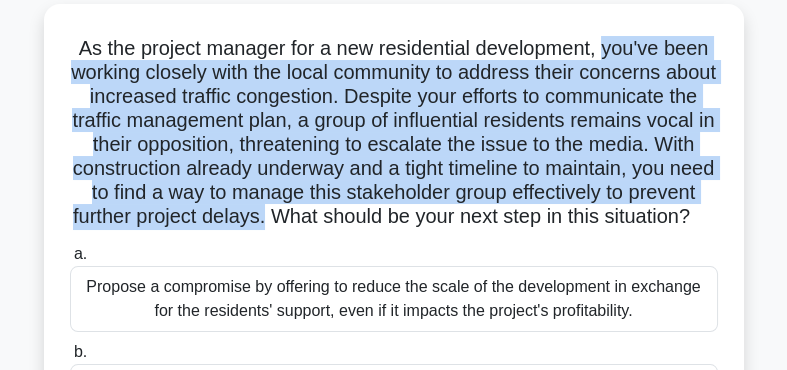 drag, startPoint x: 599, startPoint y: 45, endPoint x: 264, endPoint y: 217, distance: 376.57535 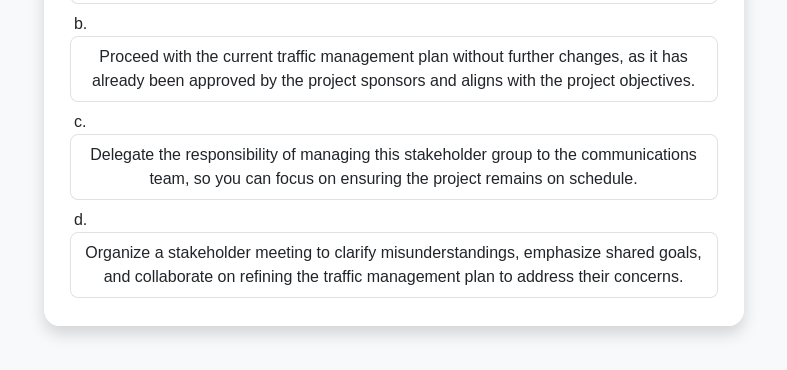 scroll, scrollTop: 453, scrollLeft: 0, axis: vertical 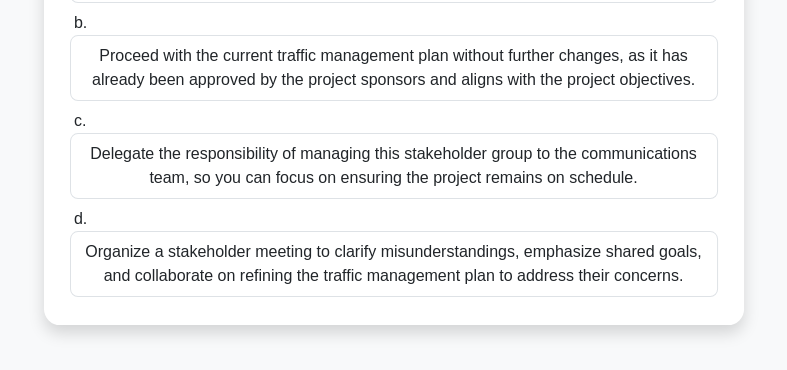 click on "Organize a stakeholder meeting to clarify misunderstandings, emphasize shared goals, and collaborate on refining the traffic management plan to address their concerns." at bounding box center (394, 264) 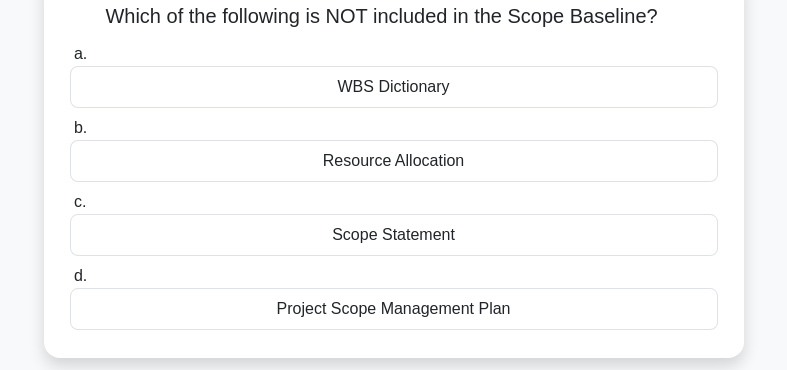 scroll, scrollTop: 162, scrollLeft: 0, axis: vertical 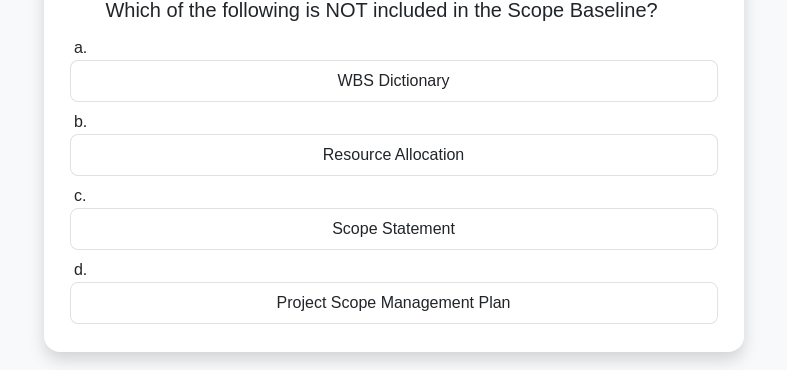 click on "Resource Allocation" at bounding box center [394, 155] 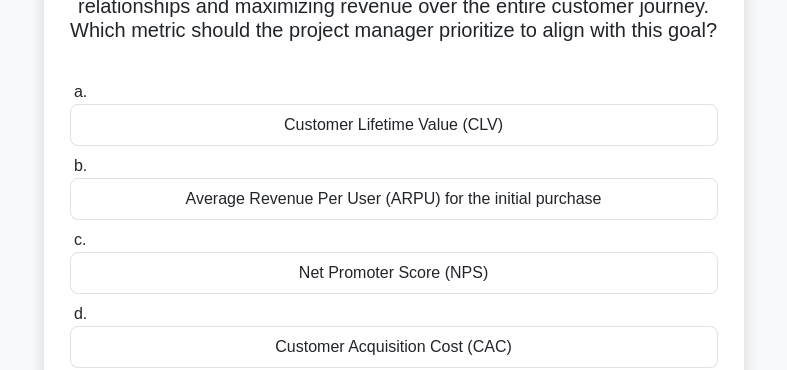scroll, scrollTop: 208, scrollLeft: 0, axis: vertical 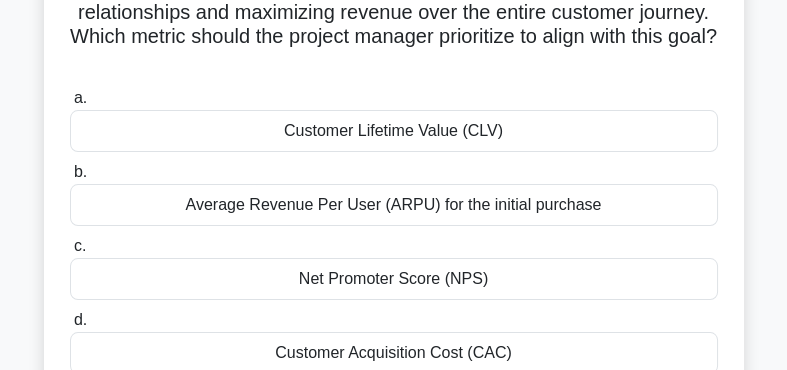 click on "Customer Lifetime Value (CLV)" at bounding box center (394, 131) 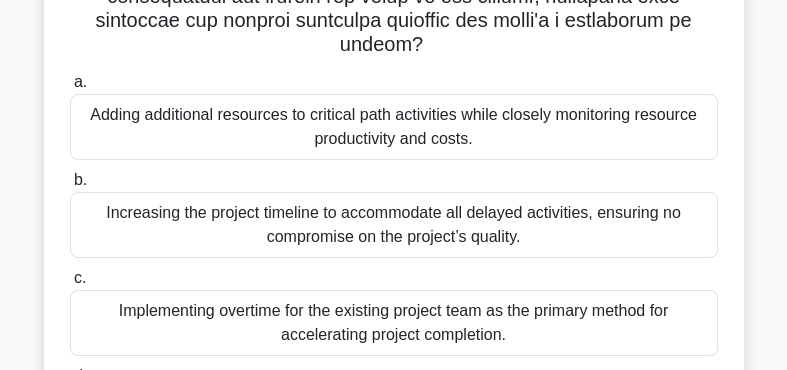 scroll, scrollTop: 517, scrollLeft: 0, axis: vertical 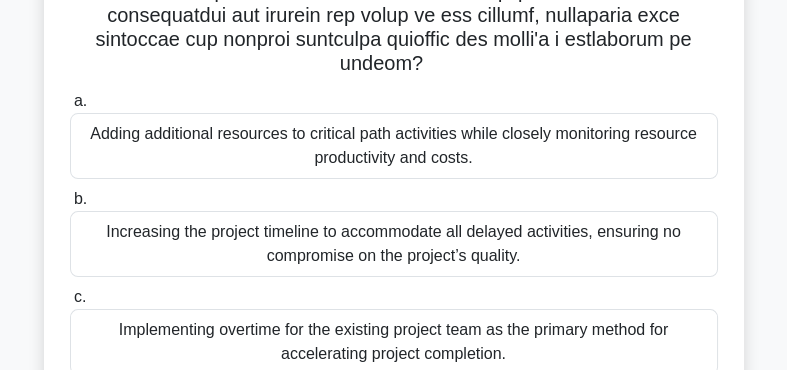 click on "Adding additional resources to critical path activities while closely monitoring resource productivity and costs." at bounding box center [394, 146] 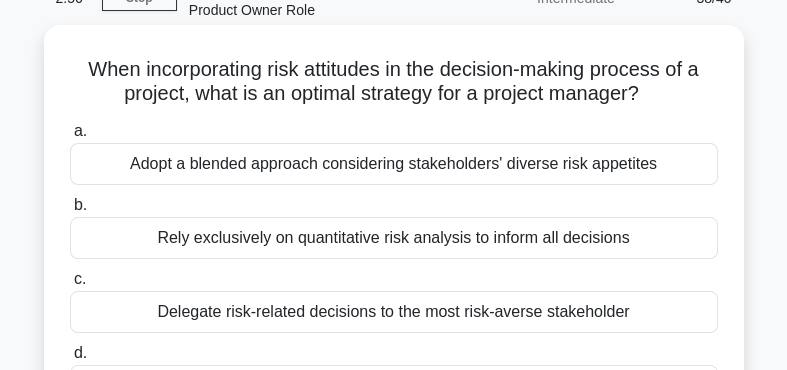 scroll, scrollTop: 96, scrollLeft: 0, axis: vertical 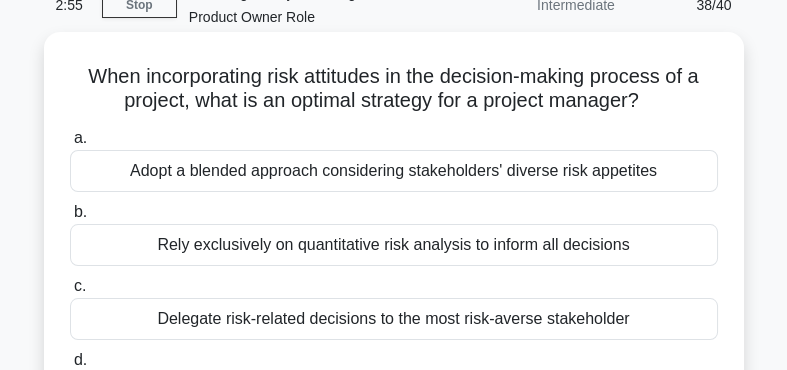 click on "Adopt a blended approach considering stakeholders' diverse risk appetites" at bounding box center (394, 171) 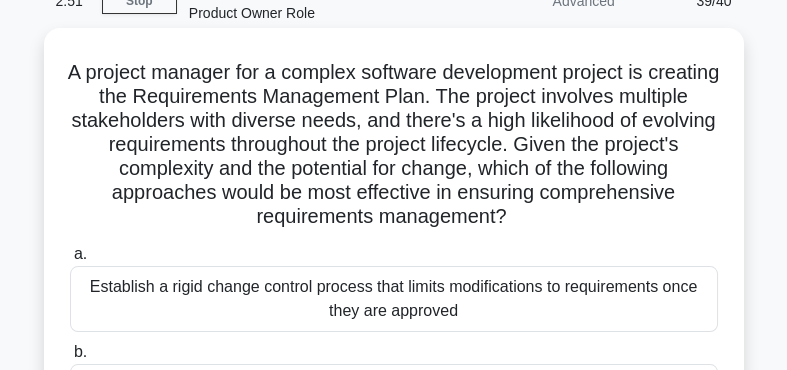 scroll, scrollTop: 120, scrollLeft: 0, axis: vertical 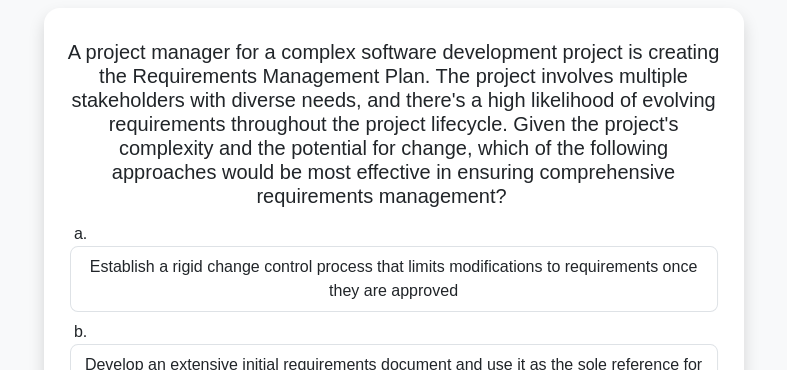drag, startPoint x: 510, startPoint y: 77, endPoint x: 533, endPoint y: 189, distance: 114.33722 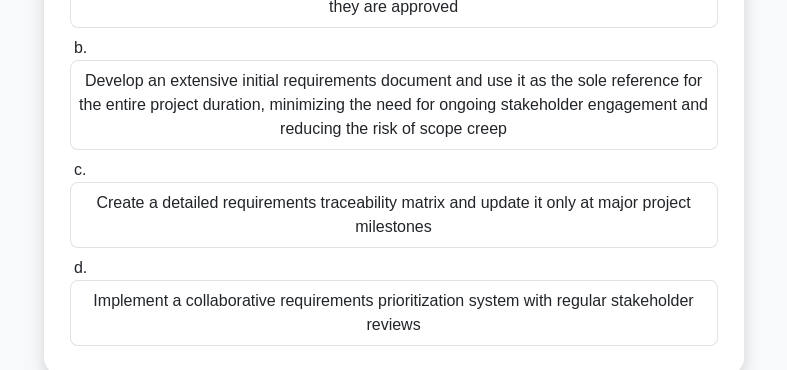 scroll, scrollTop: 405, scrollLeft: 0, axis: vertical 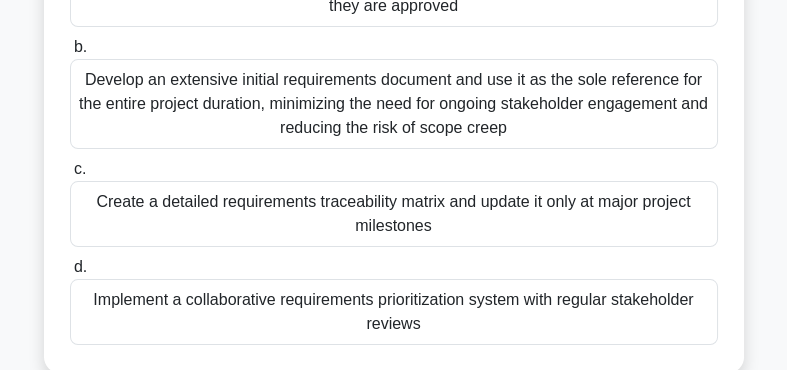 click on "Implement a collaborative requirements prioritization system with regular stakeholder reviews" at bounding box center [394, 312] 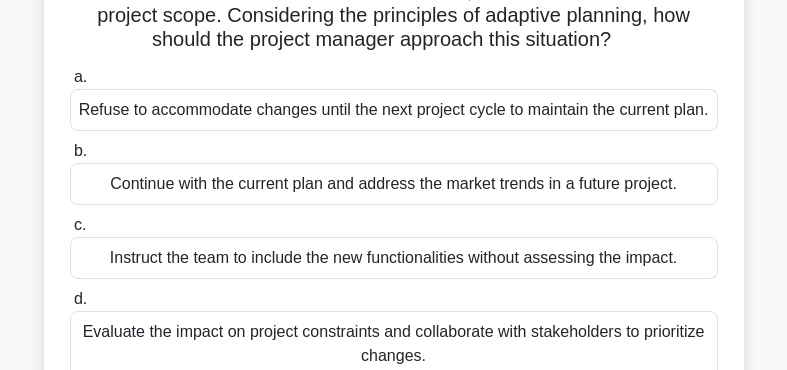 scroll, scrollTop: 208, scrollLeft: 0, axis: vertical 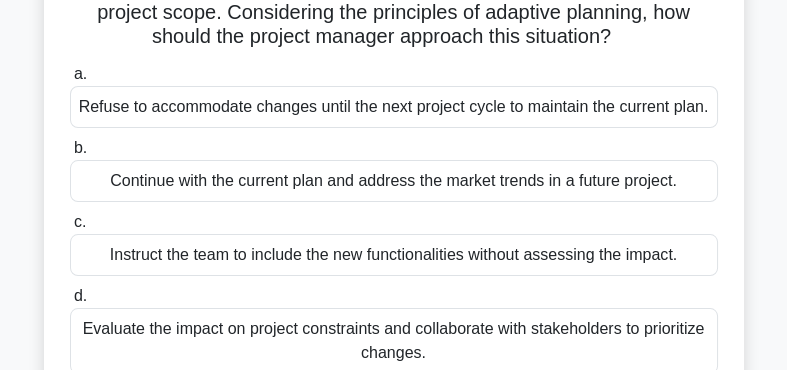 click on "Evaluate the impact on project constraints and collaborate with stakeholders to prioritize changes." at bounding box center [394, 341] 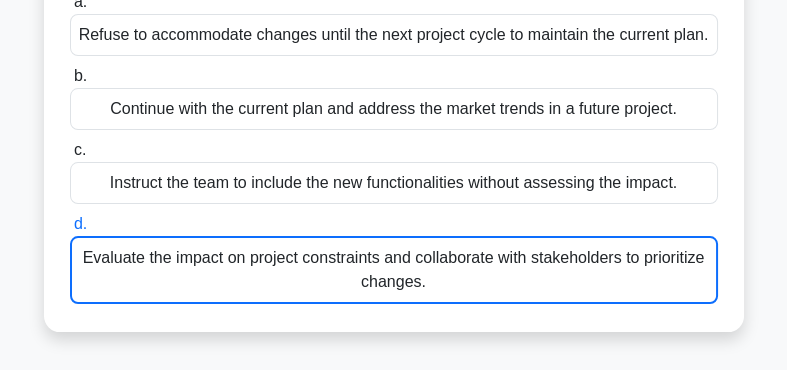 scroll, scrollTop: 257, scrollLeft: 0, axis: vertical 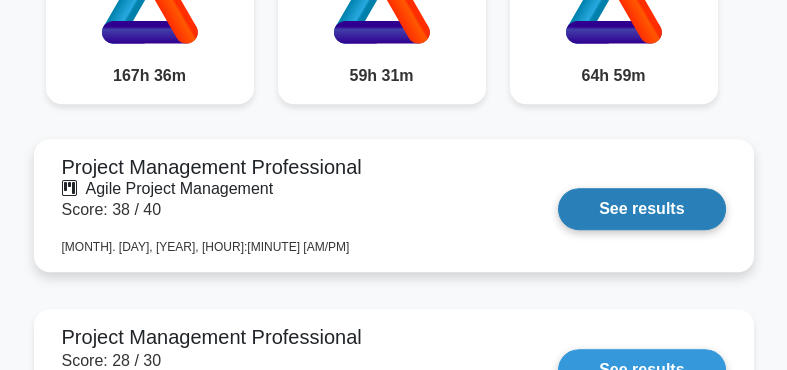 click on "See results" at bounding box center (641, 209) 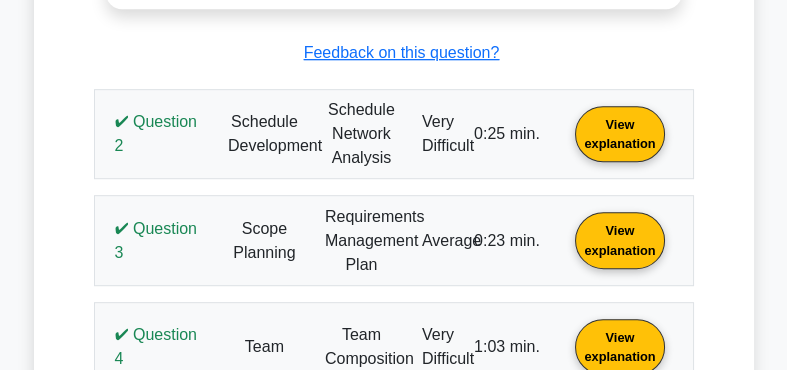scroll, scrollTop: 1546, scrollLeft: 0, axis: vertical 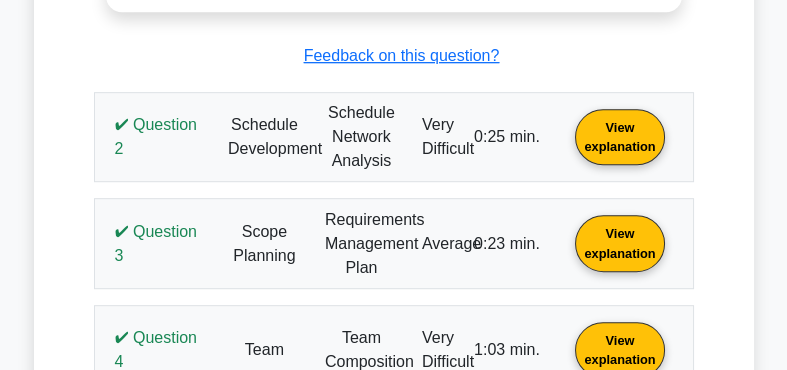 click on "View explanation" at bounding box center (619, 136) 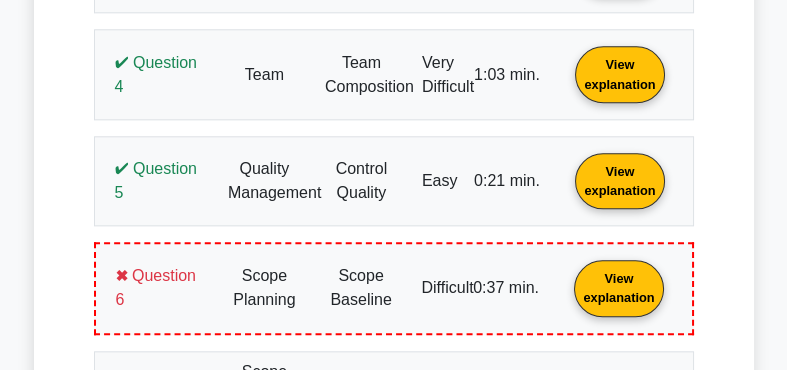 scroll, scrollTop: 3019, scrollLeft: 0, axis: vertical 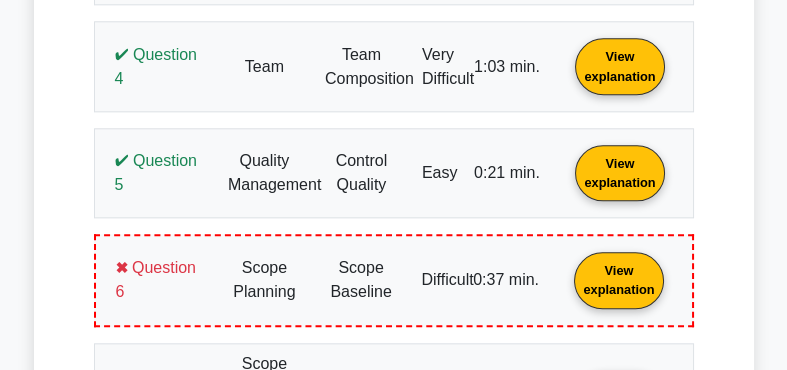click on "View explanation" at bounding box center (618, 280) 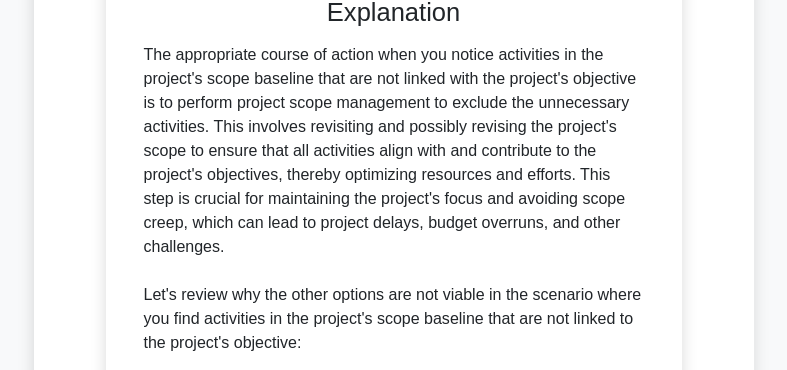 scroll, scrollTop: 3834, scrollLeft: 0, axis: vertical 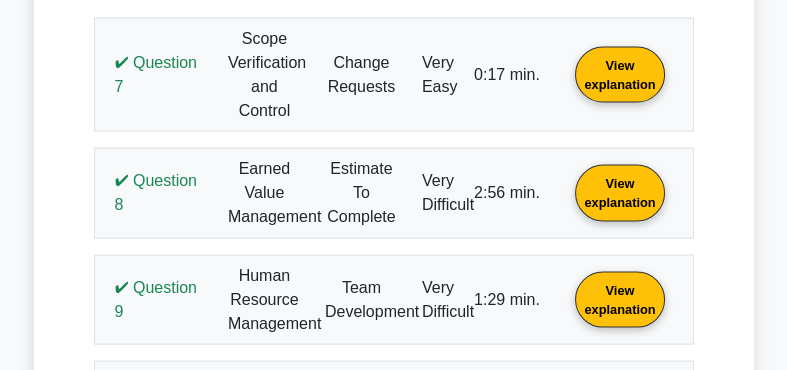 click on "View explanation" at bounding box center [619, 192] 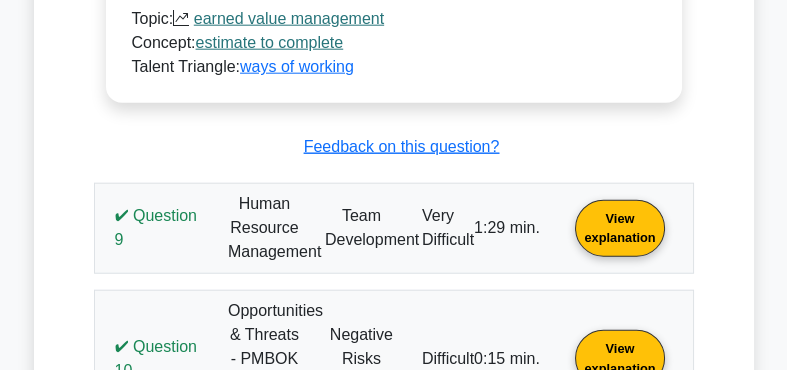 scroll, scrollTop: 6372, scrollLeft: 0, axis: vertical 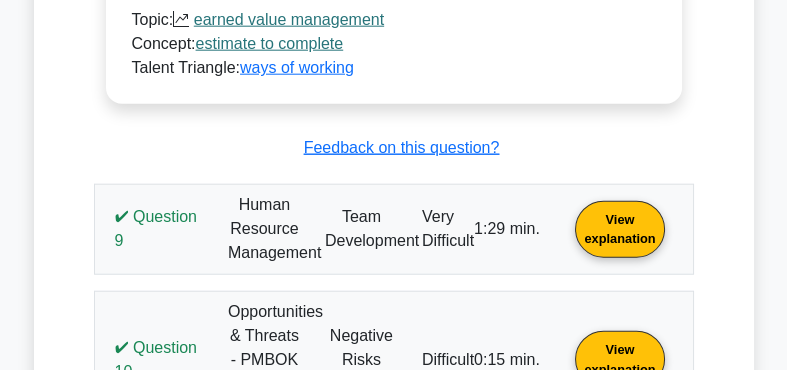 click on "View explanation" at bounding box center [619, 228] 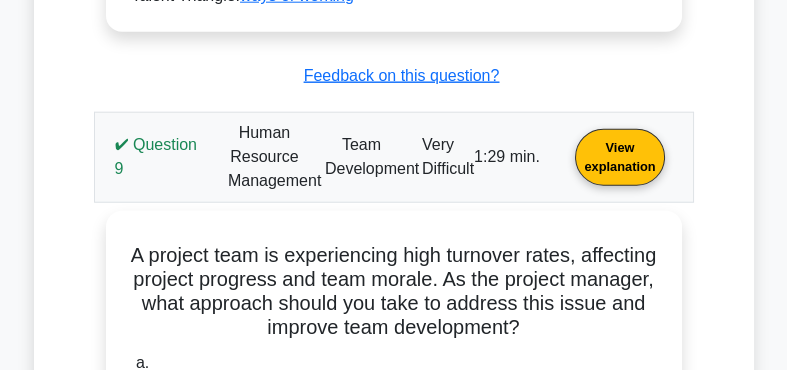 scroll, scrollTop: 6444, scrollLeft: 0, axis: vertical 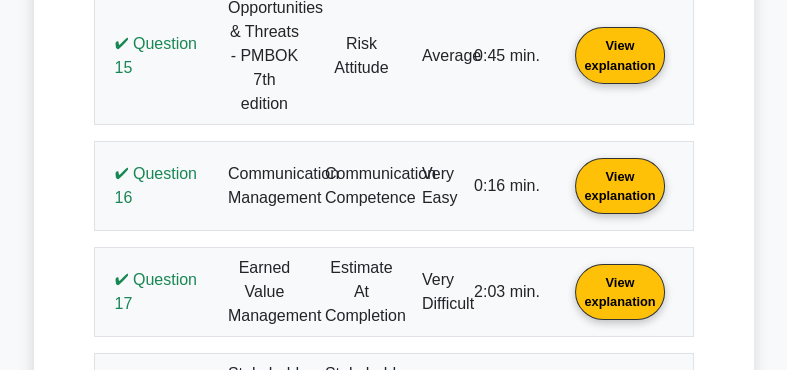 click on "View explanation" at bounding box center [619, 290] 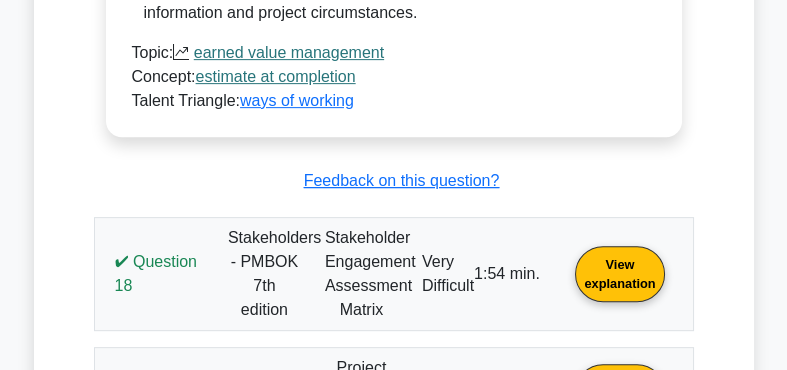 scroll, scrollTop: 10591, scrollLeft: 0, axis: vertical 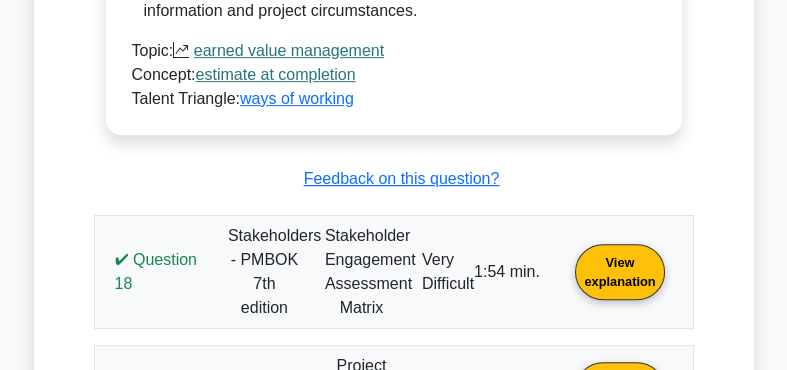 click on "View explanation" at bounding box center (619, 270) 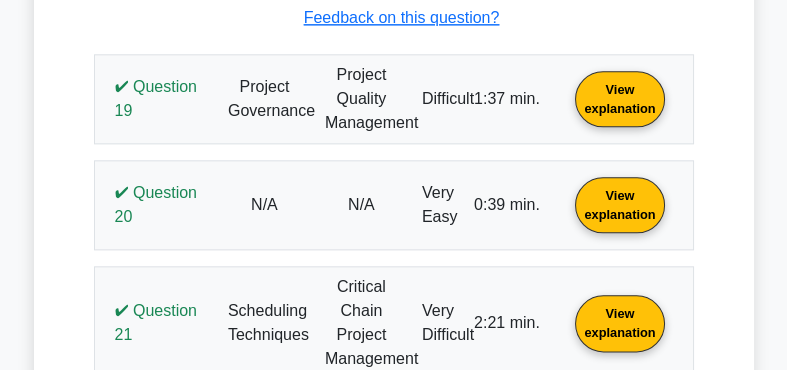 scroll, scrollTop: 12650, scrollLeft: 0, axis: vertical 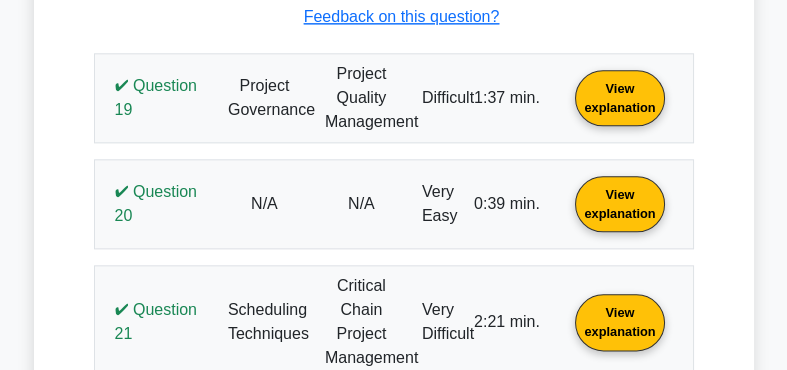 click on "View explanation" at bounding box center [619, 321] 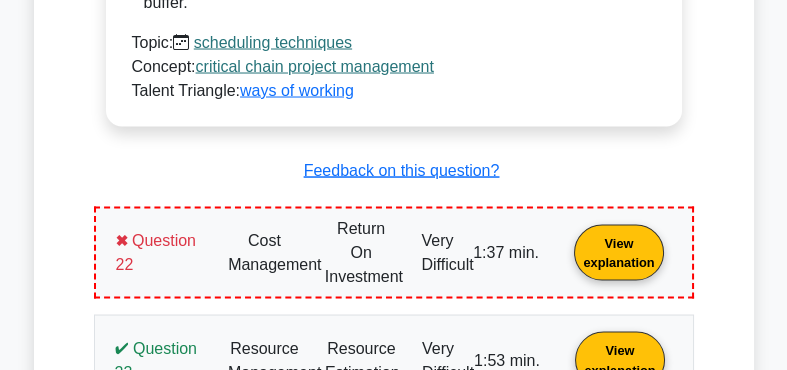scroll, scrollTop: 14224, scrollLeft: 0, axis: vertical 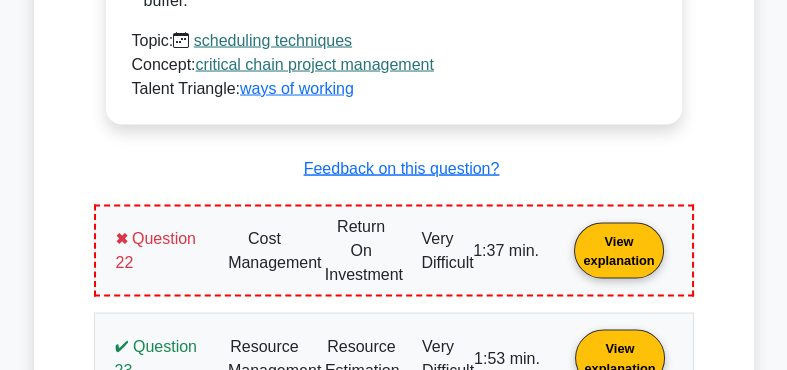 click on "View explanation" at bounding box center [618, 248] 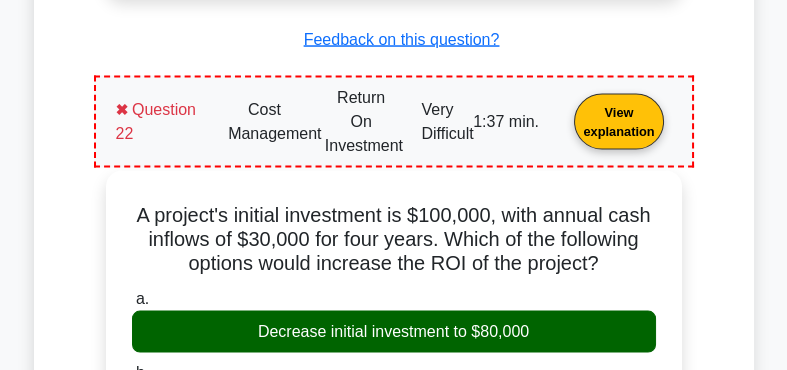 scroll, scrollTop: 14350, scrollLeft: 0, axis: vertical 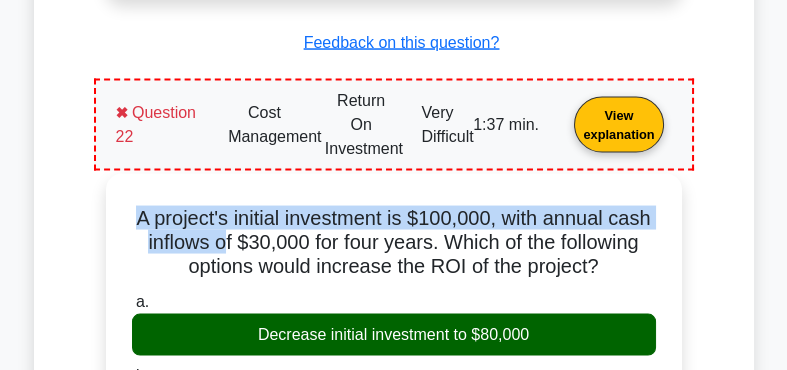 drag, startPoint x: 142, startPoint y: 114, endPoint x: 223, endPoint y: 137, distance: 84.20214 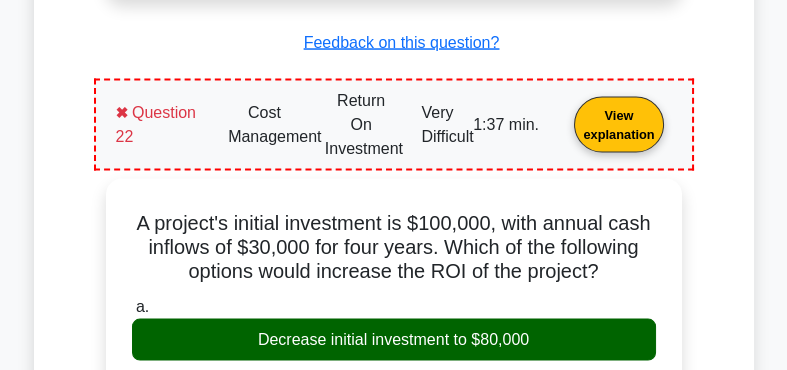 click on "Question 1
View explanation
✔
Question 1
a." at bounding box center (394, -5288) 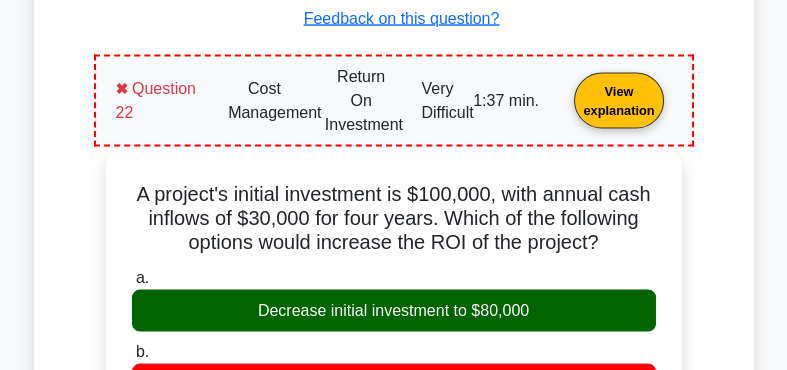 scroll, scrollTop: 14374, scrollLeft: 0, axis: vertical 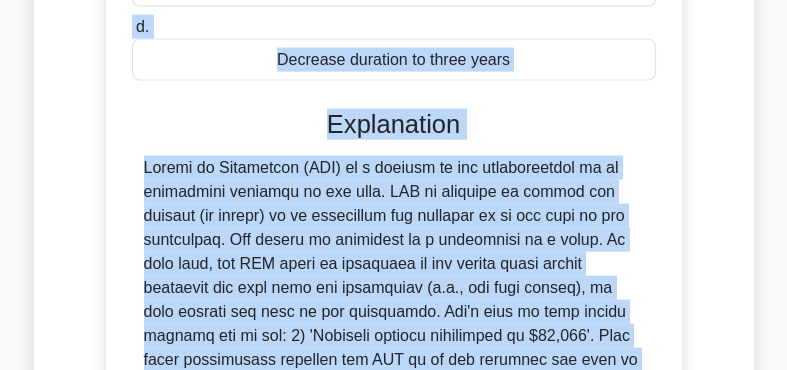 drag, startPoint x: 141, startPoint y: 91, endPoint x: 284, endPoint y: 303, distance: 255.72055 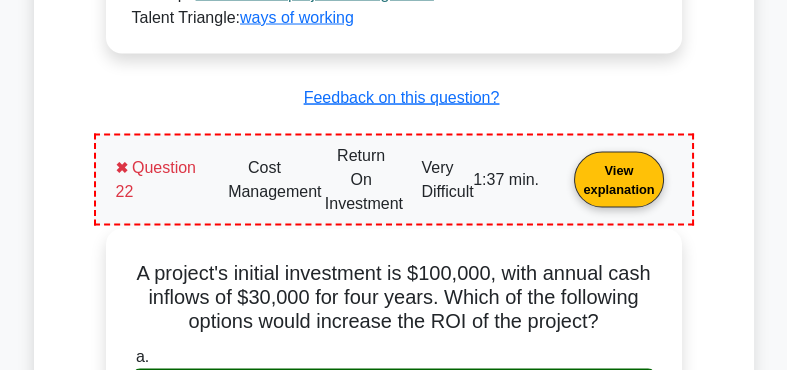 scroll, scrollTop: 14295, scrollLeft: 0, axis: vertical 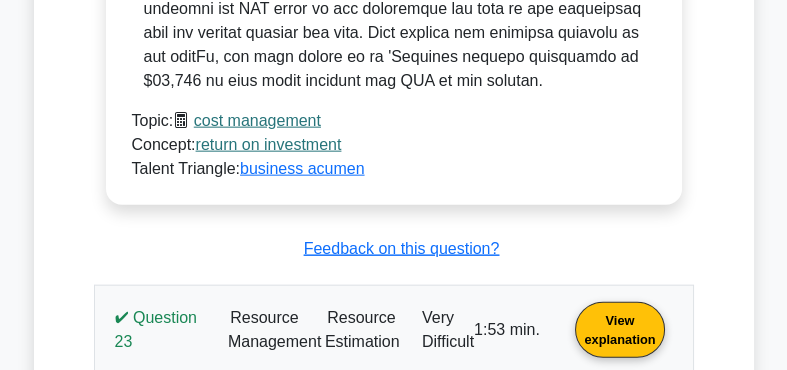 click on "View explanation" at bounding box center (619, 328) 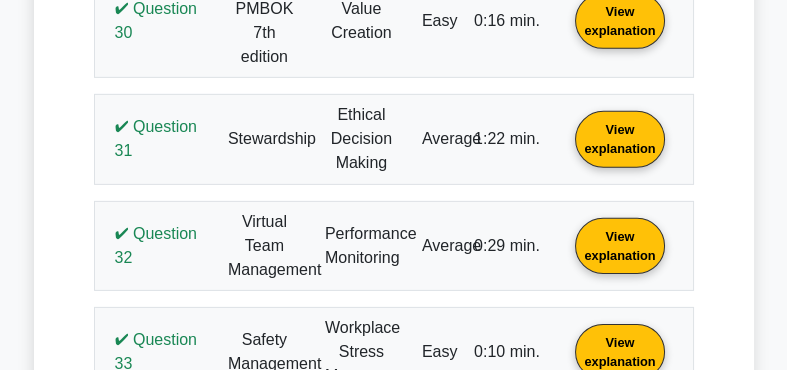 scroll, scrollTop: 17458, scrollLeft: 0, axis: vertical 